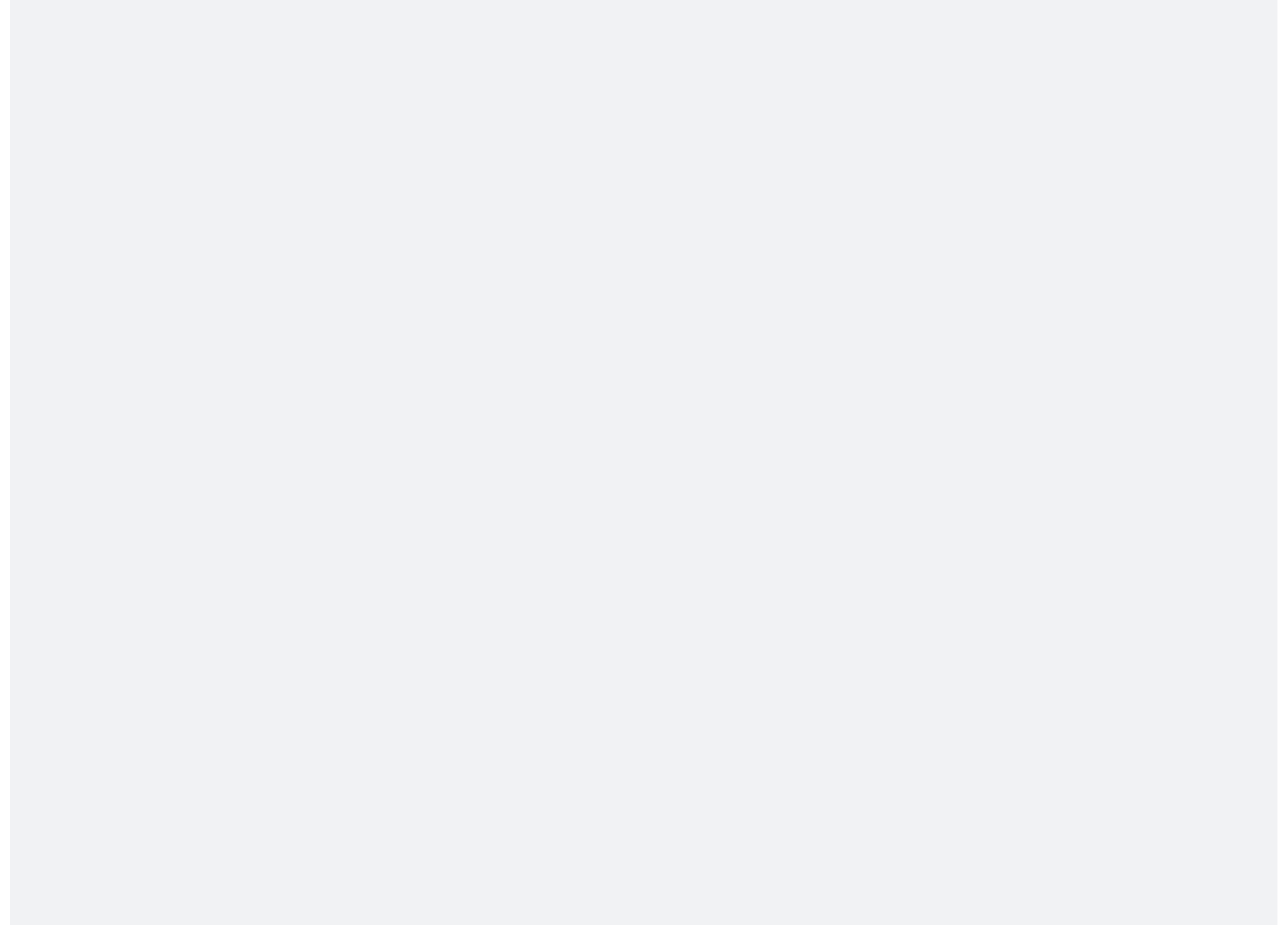 scroll, scrollTop: 0, scrollLeft: 0, axis: both 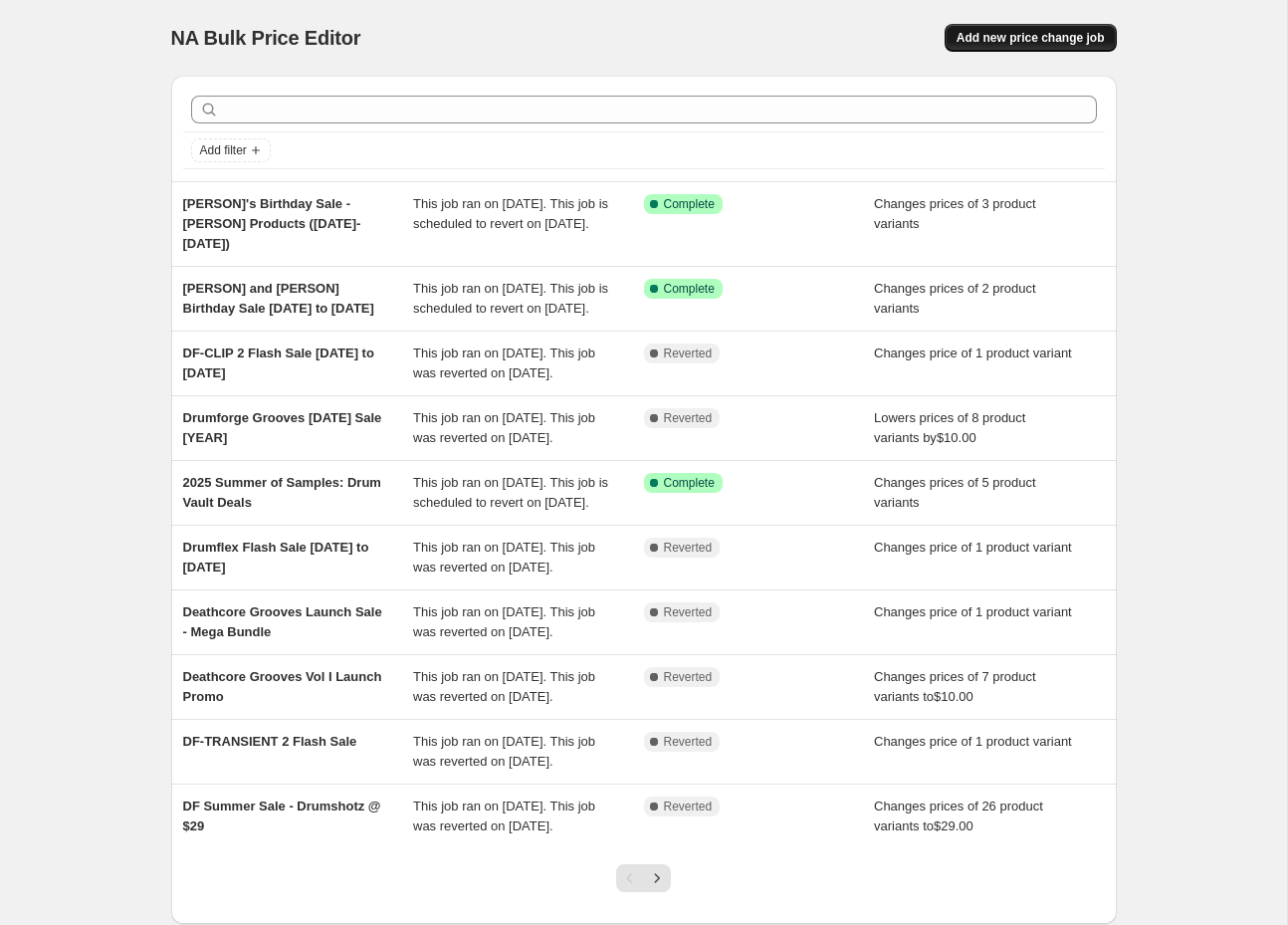click on "Add new price change job" at bounding box center (1030, 38) 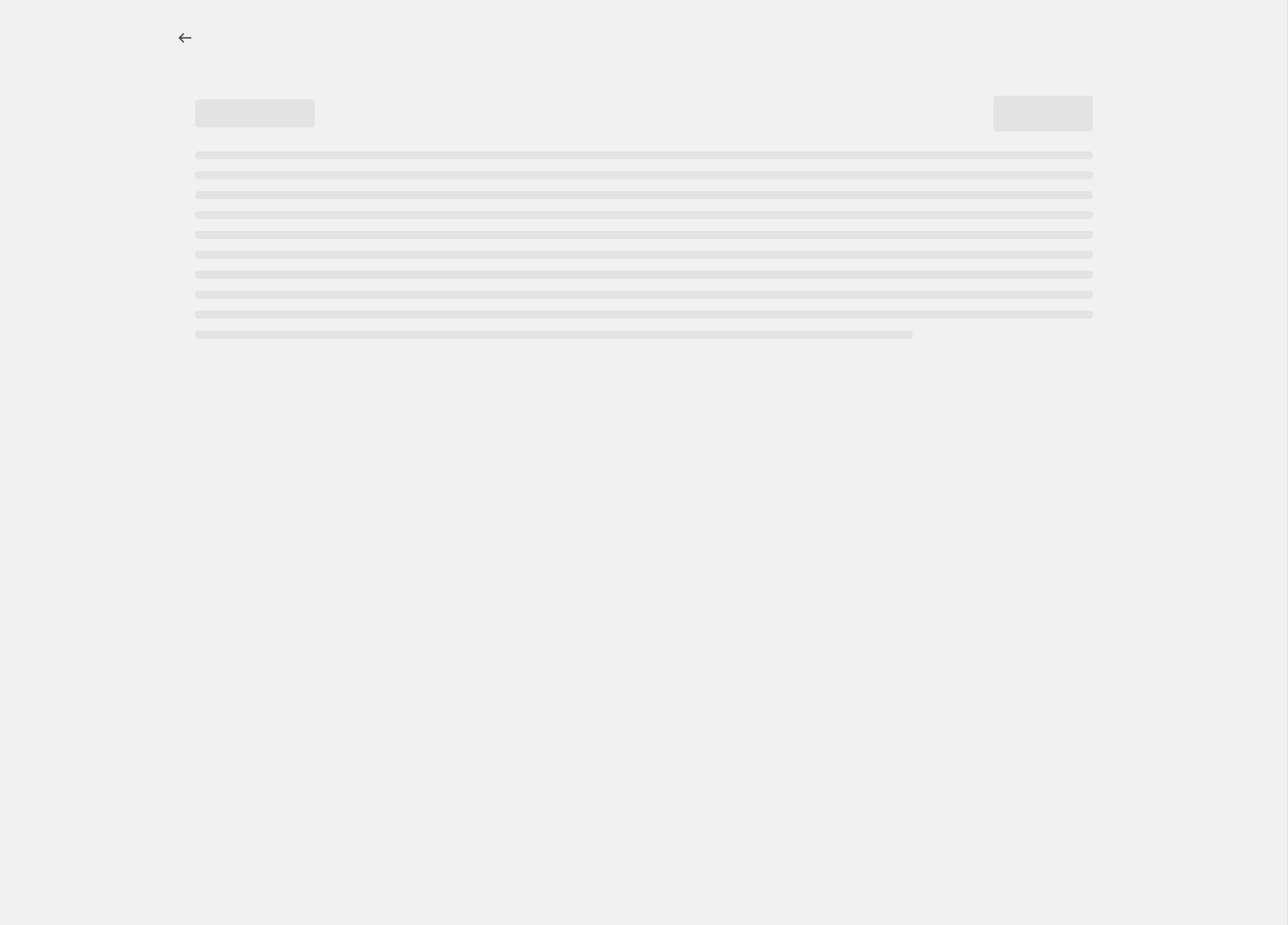 select on "percentage" 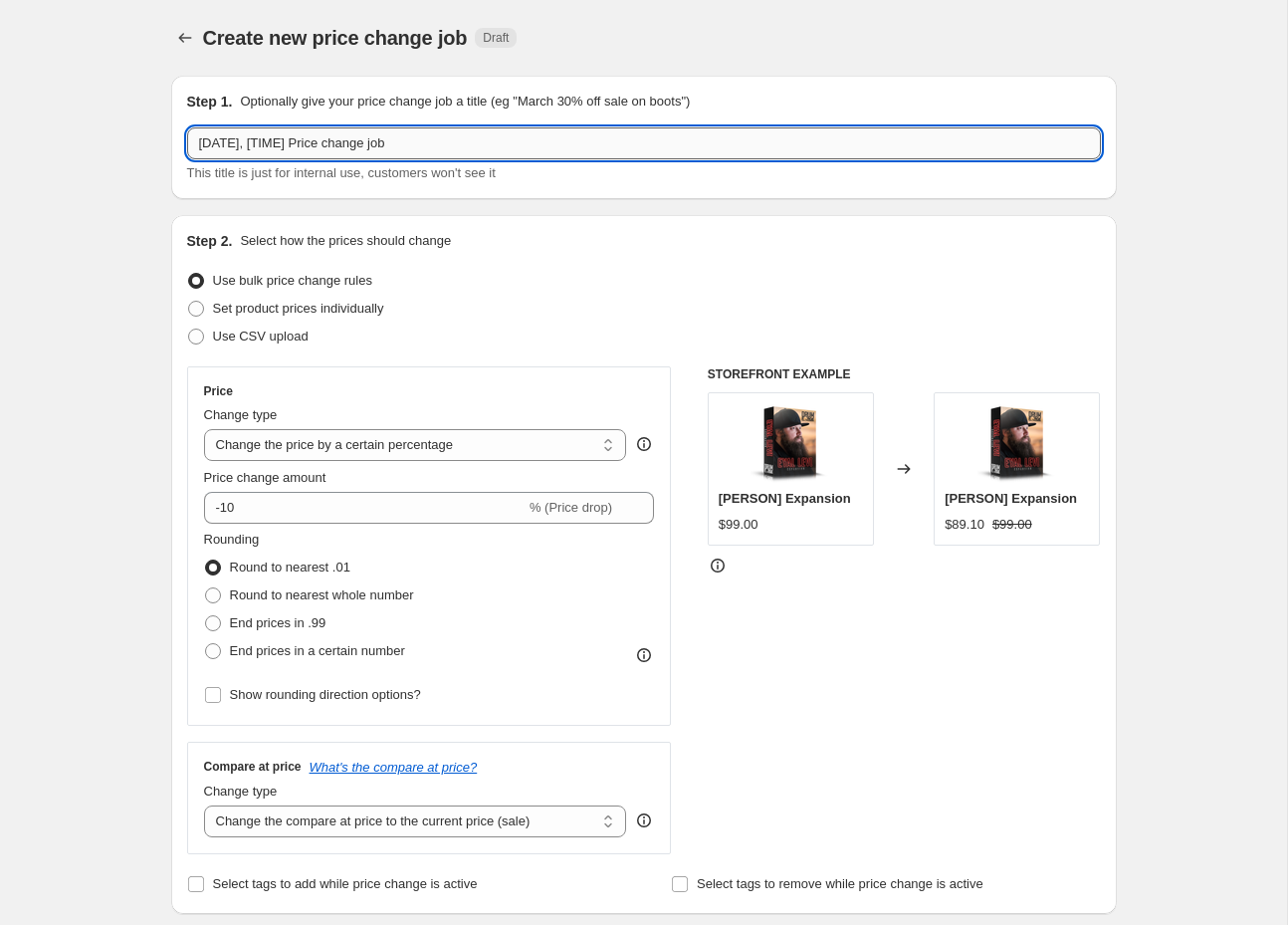 click on "[DATE], [TIME] Price change job" at bounding box center (644, 143) 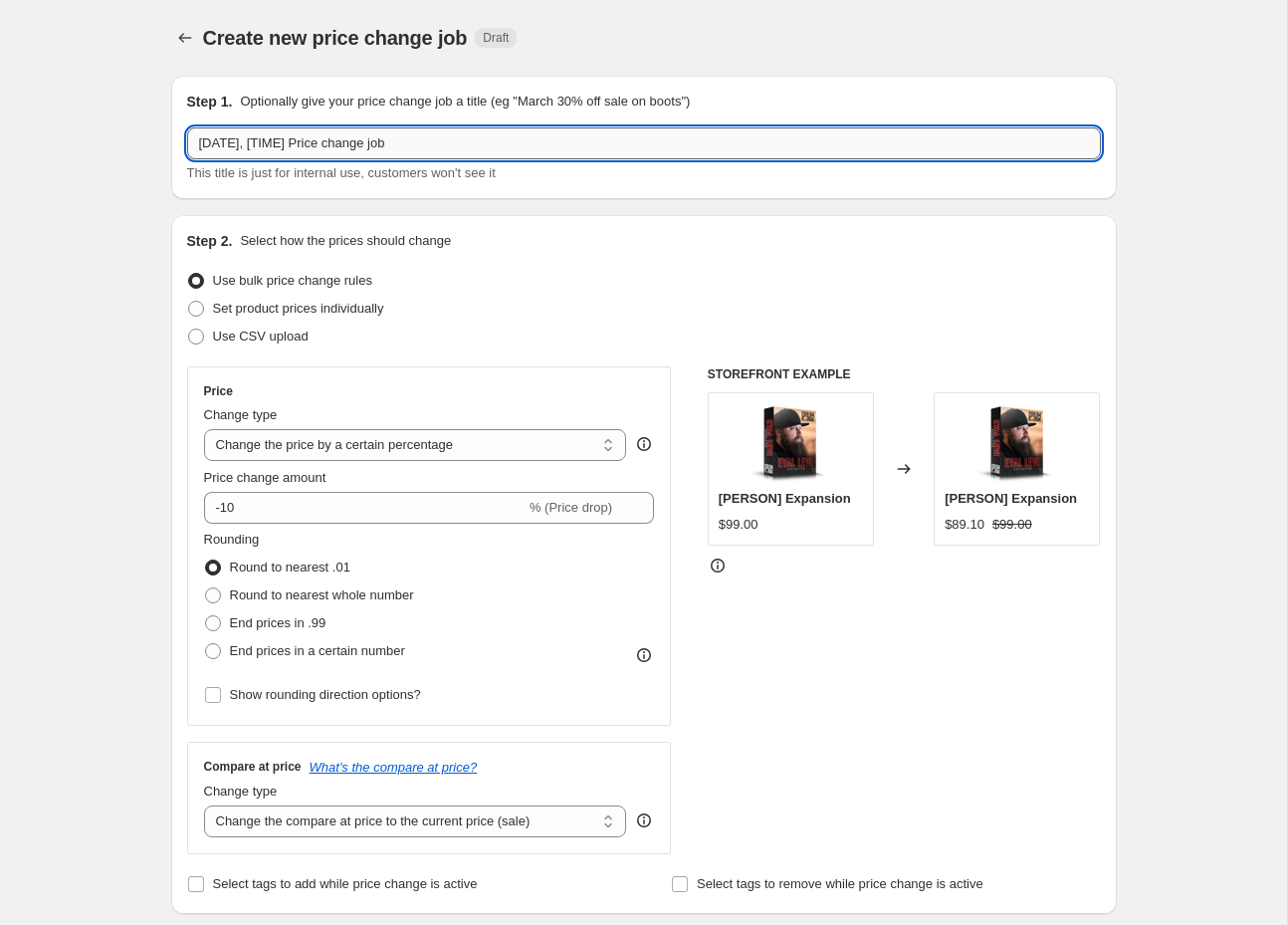 paste on "808 Day" 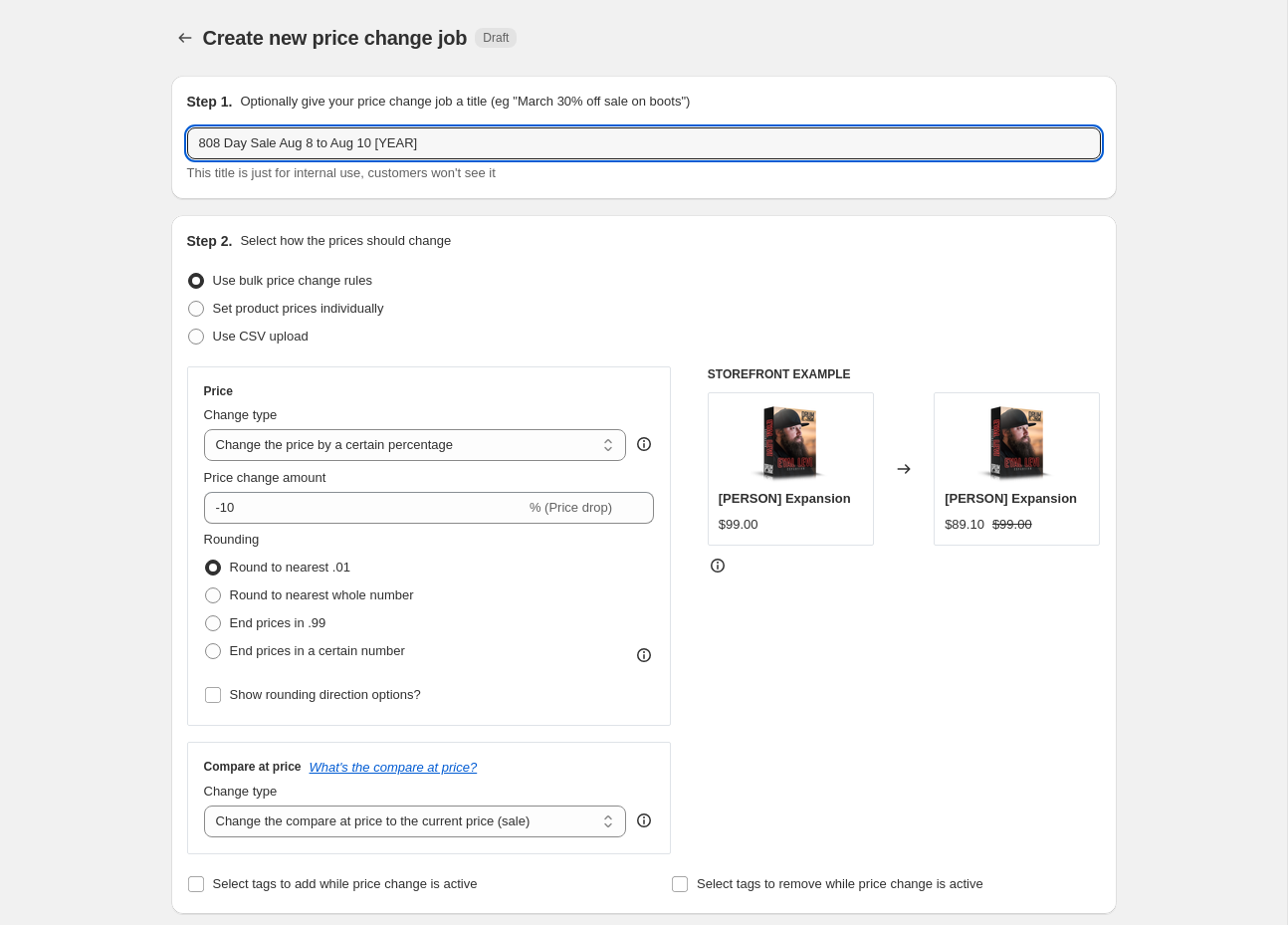type on "808 Day Sale Aug 8 to Aug 10 [YEAR]" 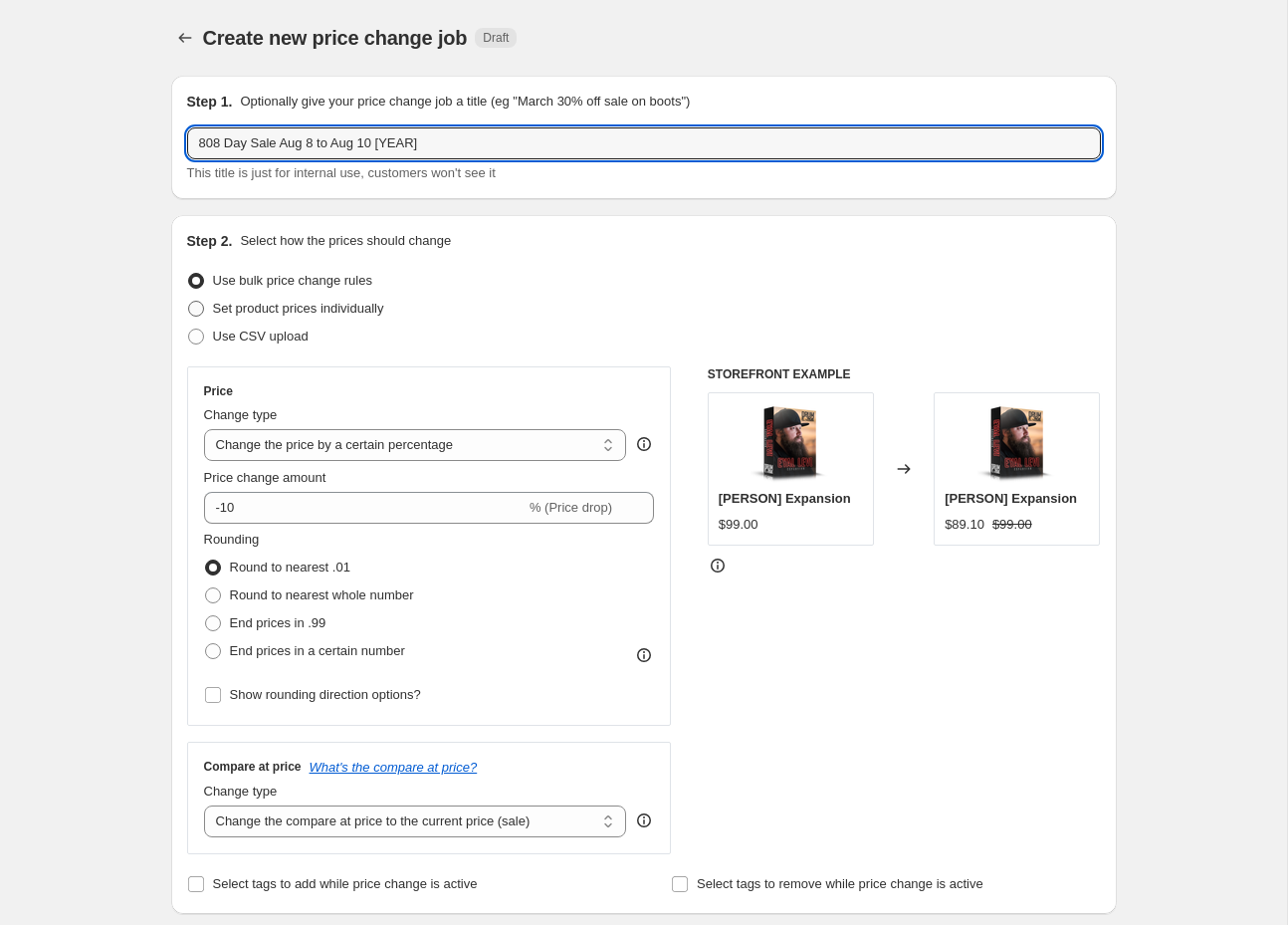 click on "Set product prices individually" at bounding box center [299, 308] 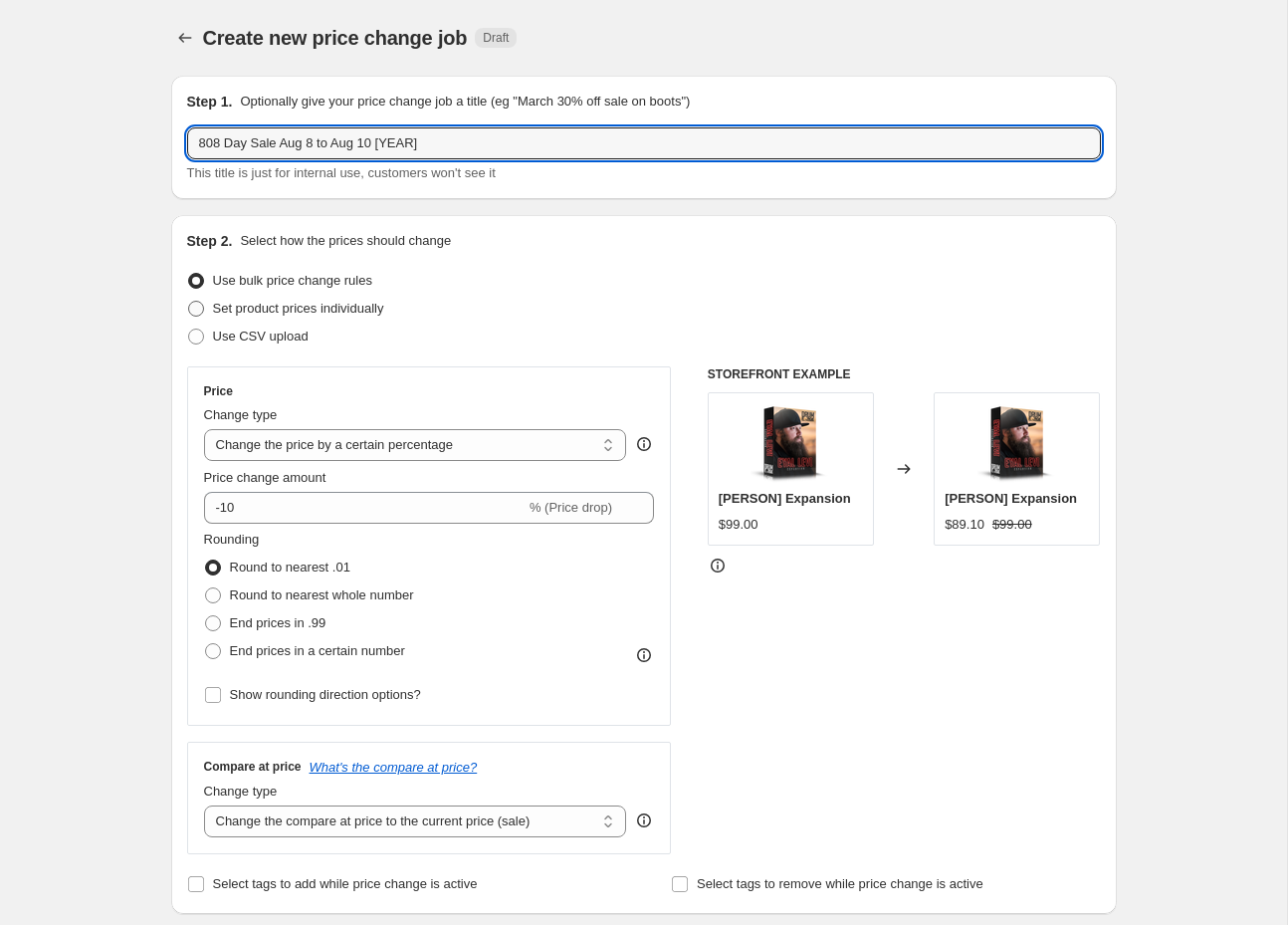 radio on "true" 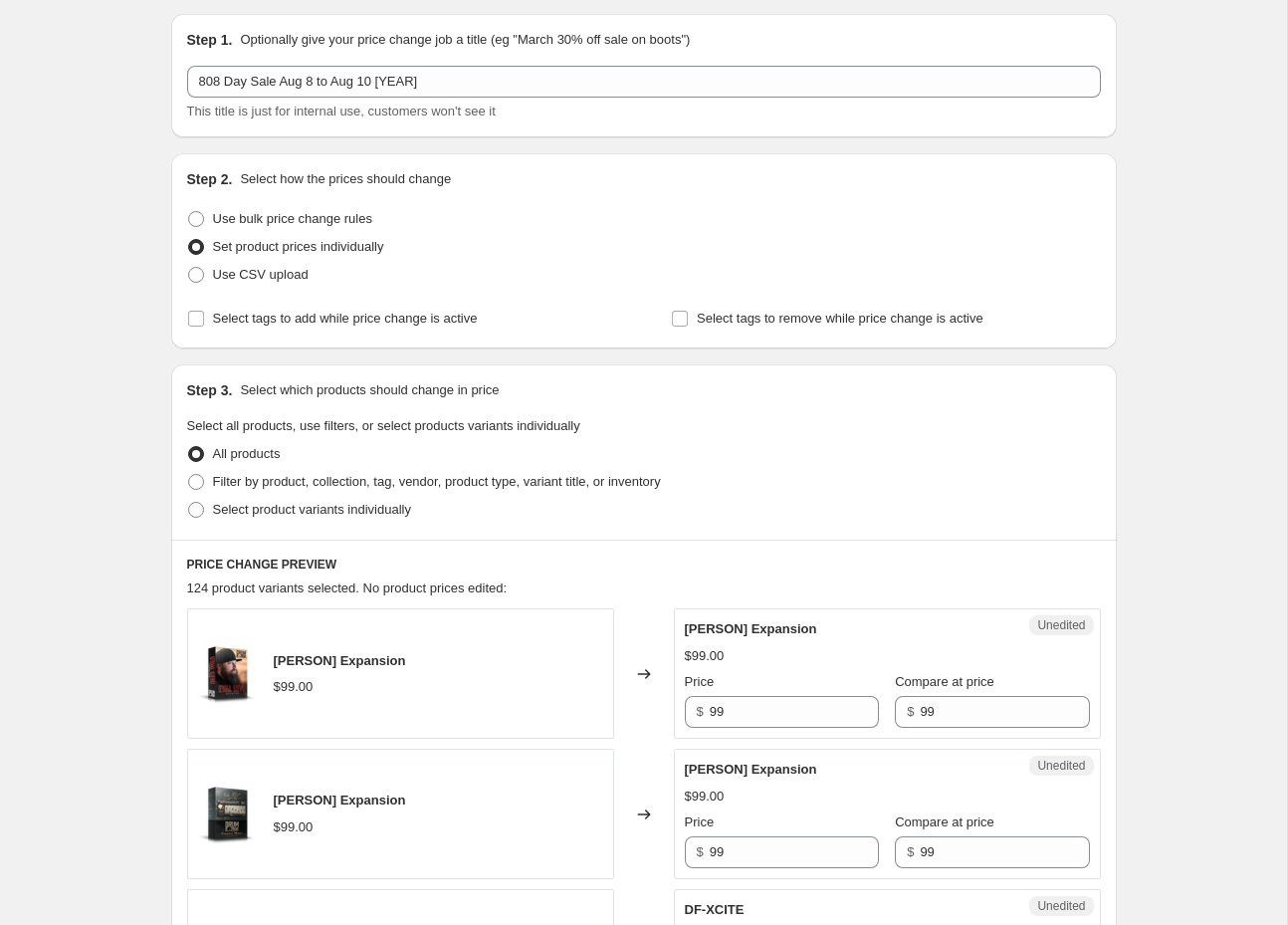 scroll, scrollTop: 160, scrollLeft: 0, axis: vertical 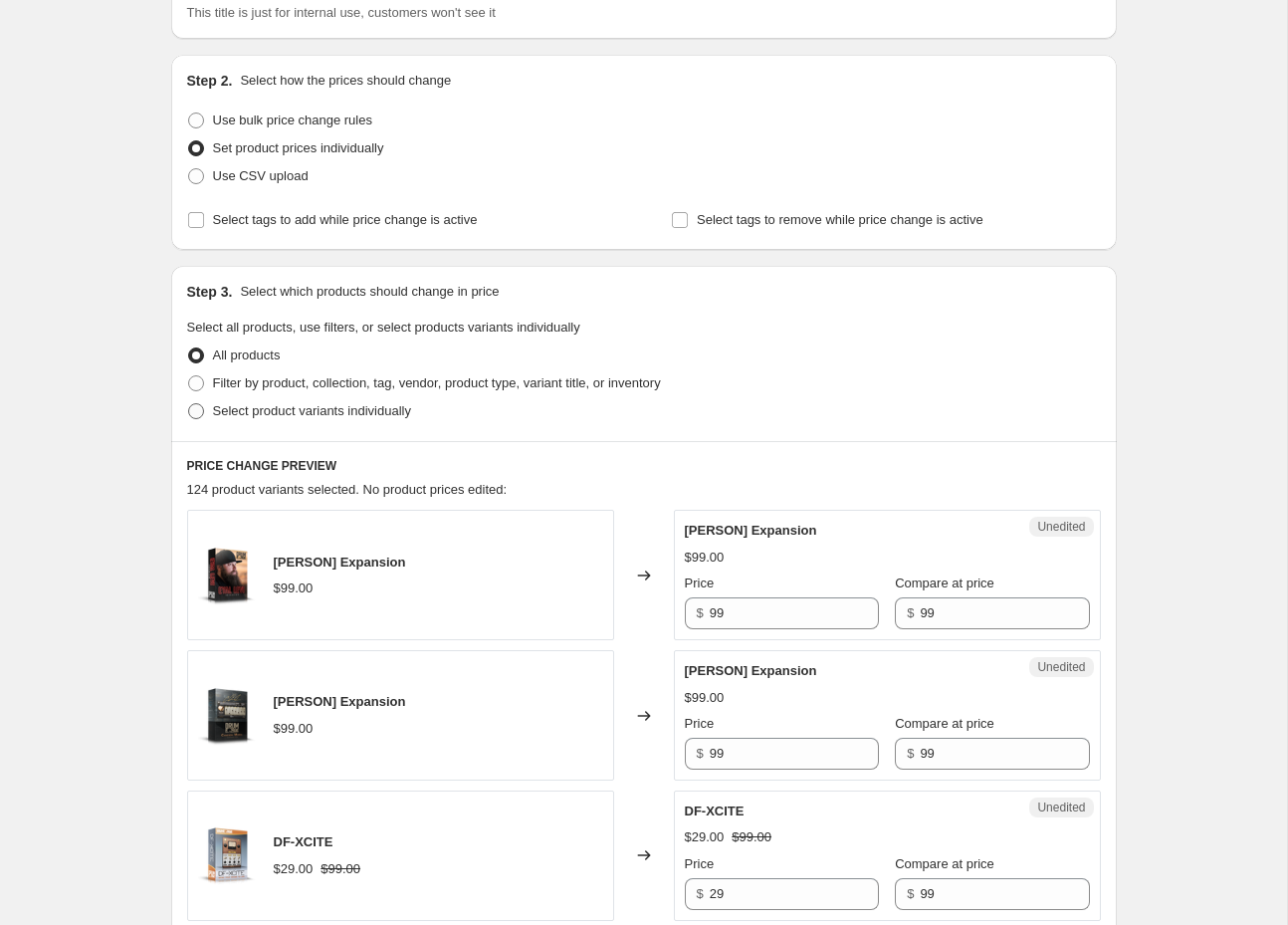 click on "Select product variants individually" at bounding box center [312, 410] 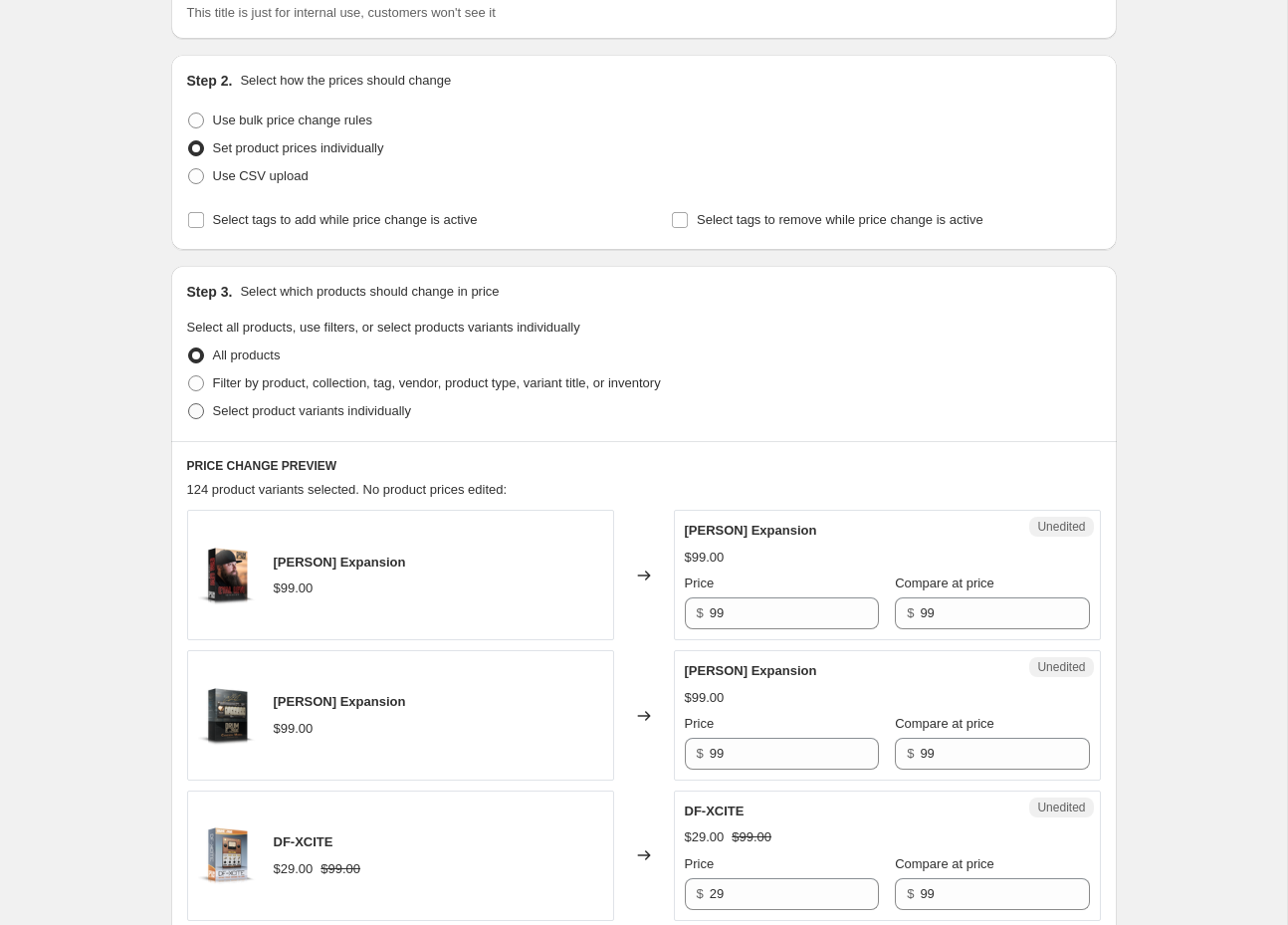 radio on "true" 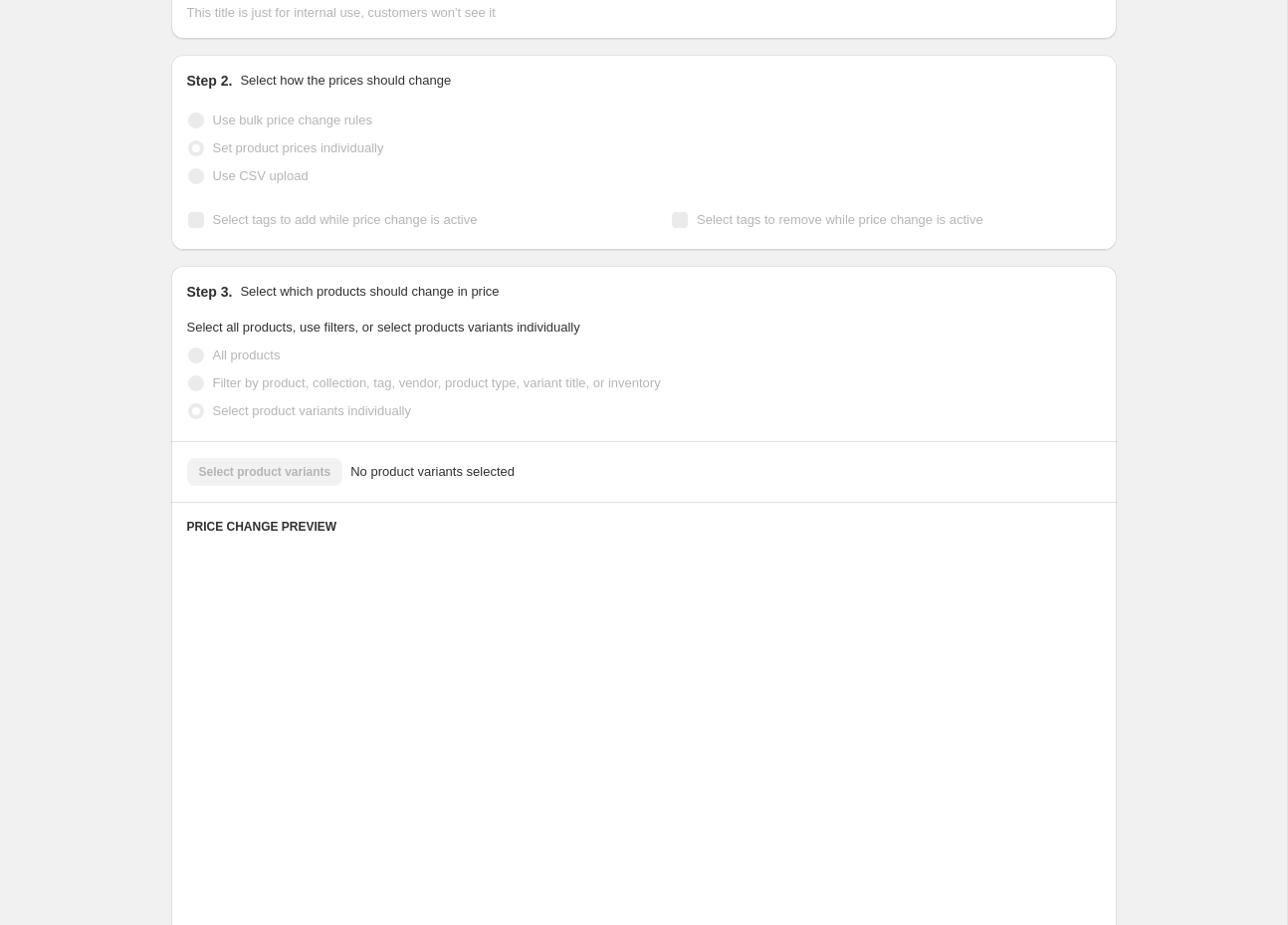 scroll, scrollTop: 119, scrollLeft: 0, axis: vertical 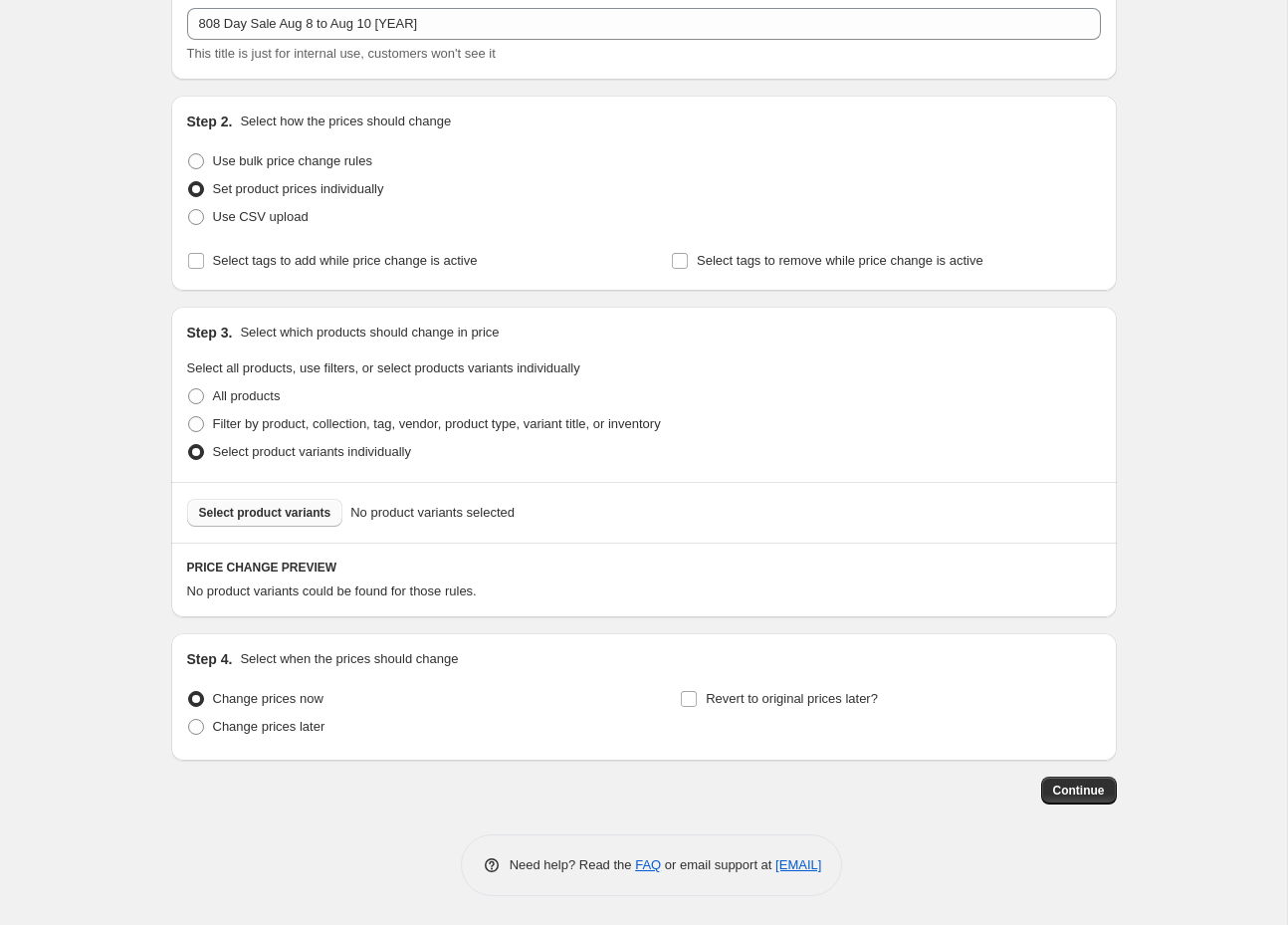 click on "Select product variants" at bounding box center (265, 513) 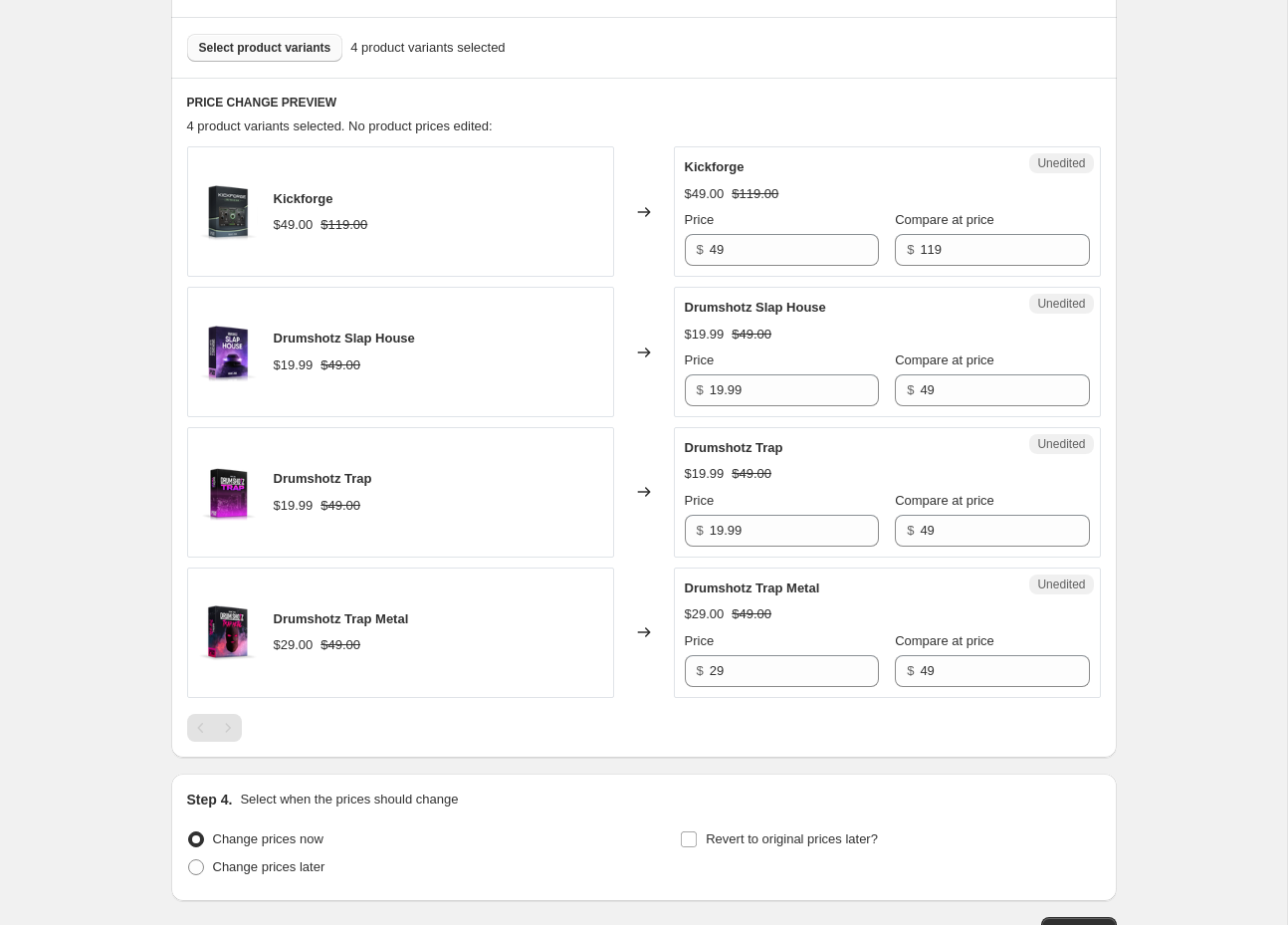 scroll, scrollTop: 620, scrollLeft: 0, axis: vertical 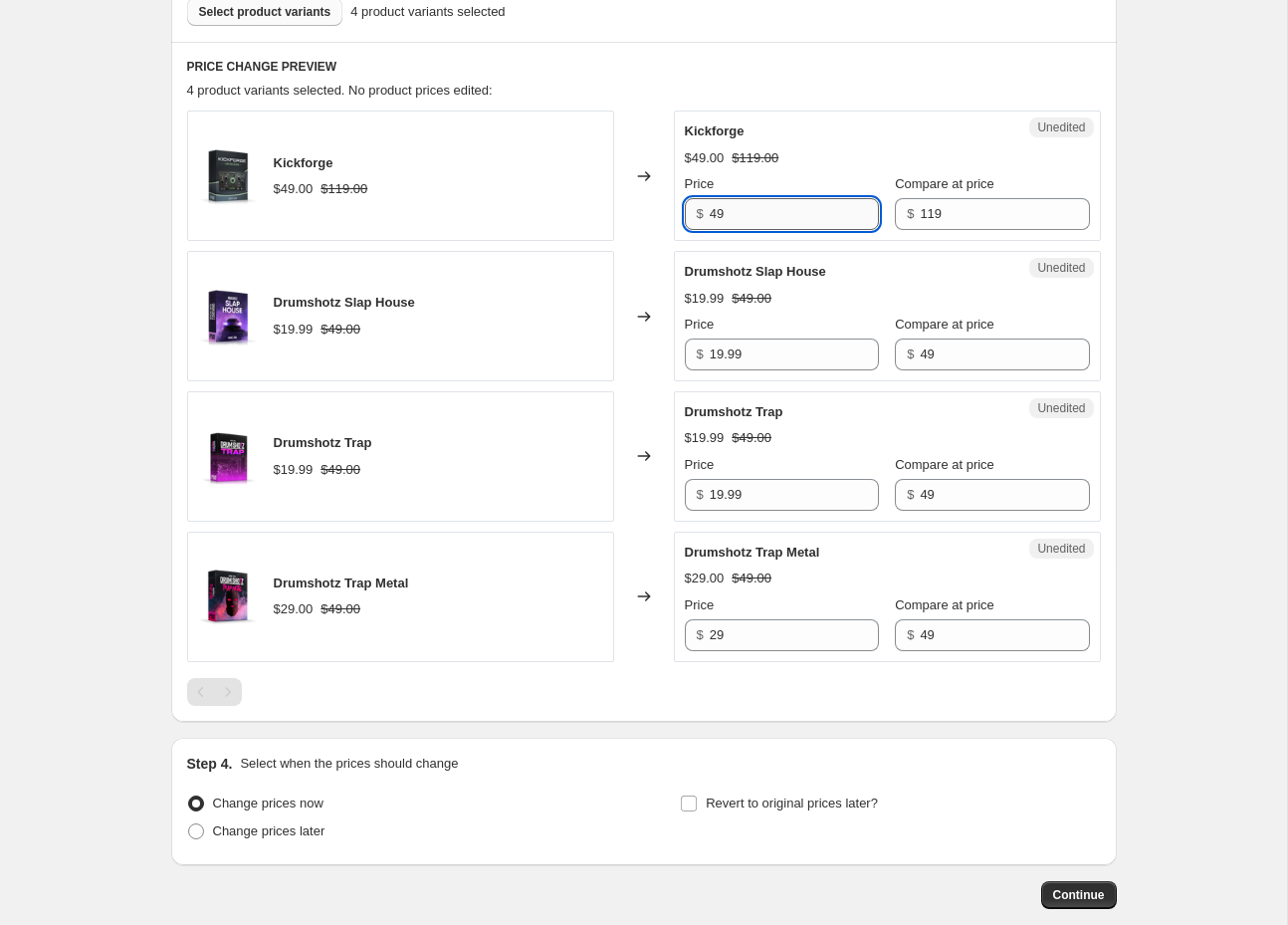 click on "49" at bounding box center (794, 214) 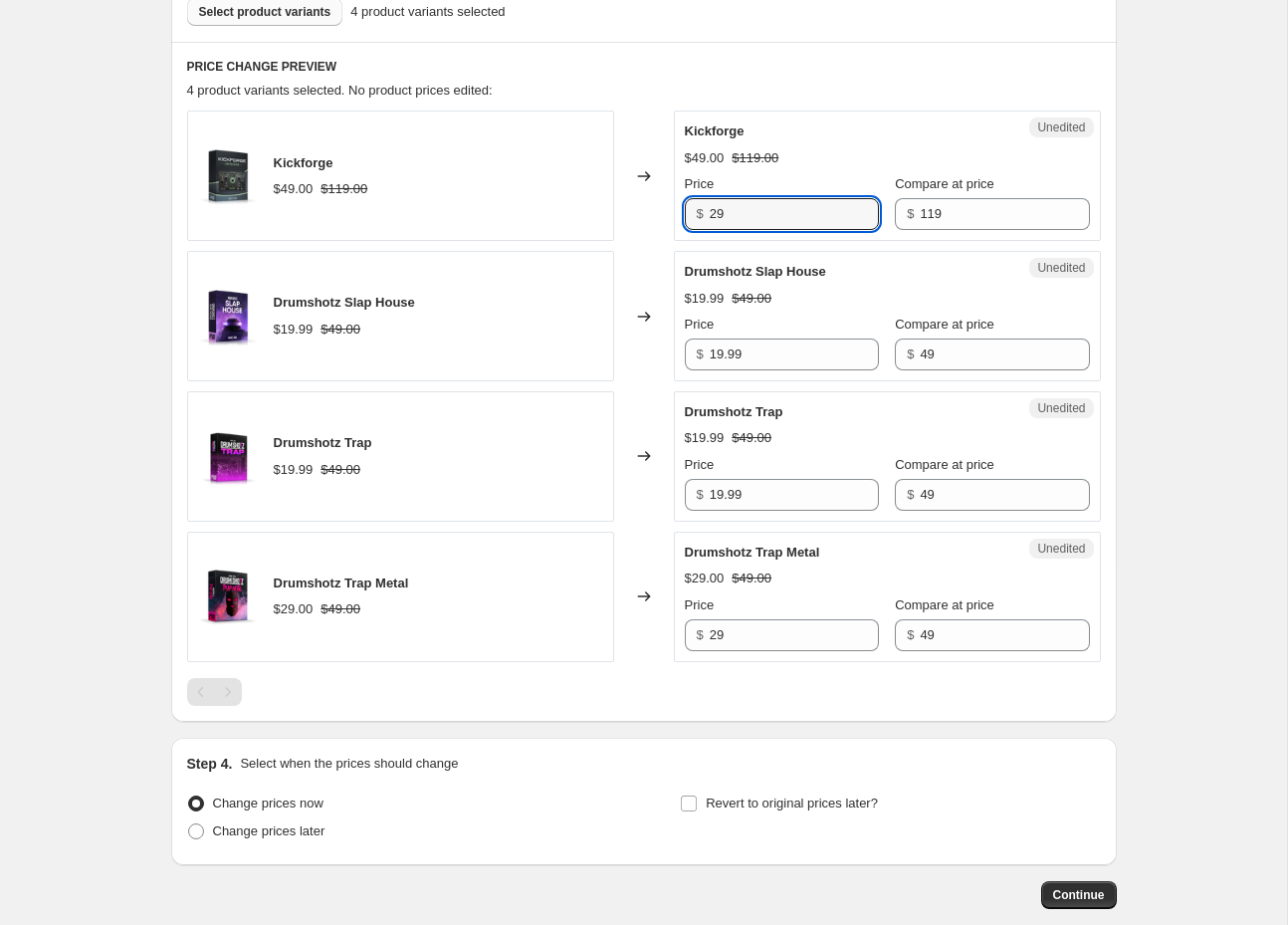 type on "29" 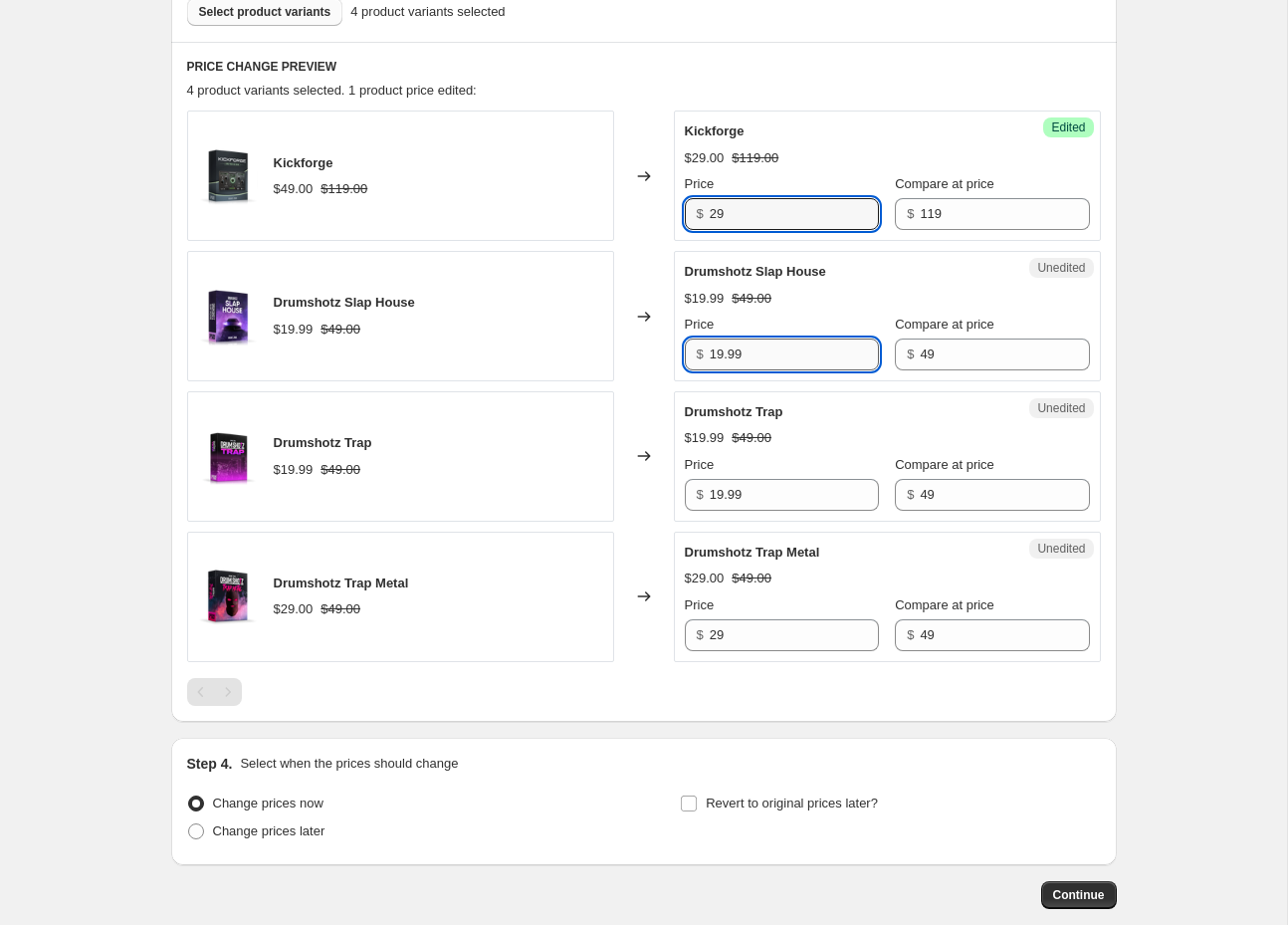 click on "19.99" at bounding box center [794, 354] 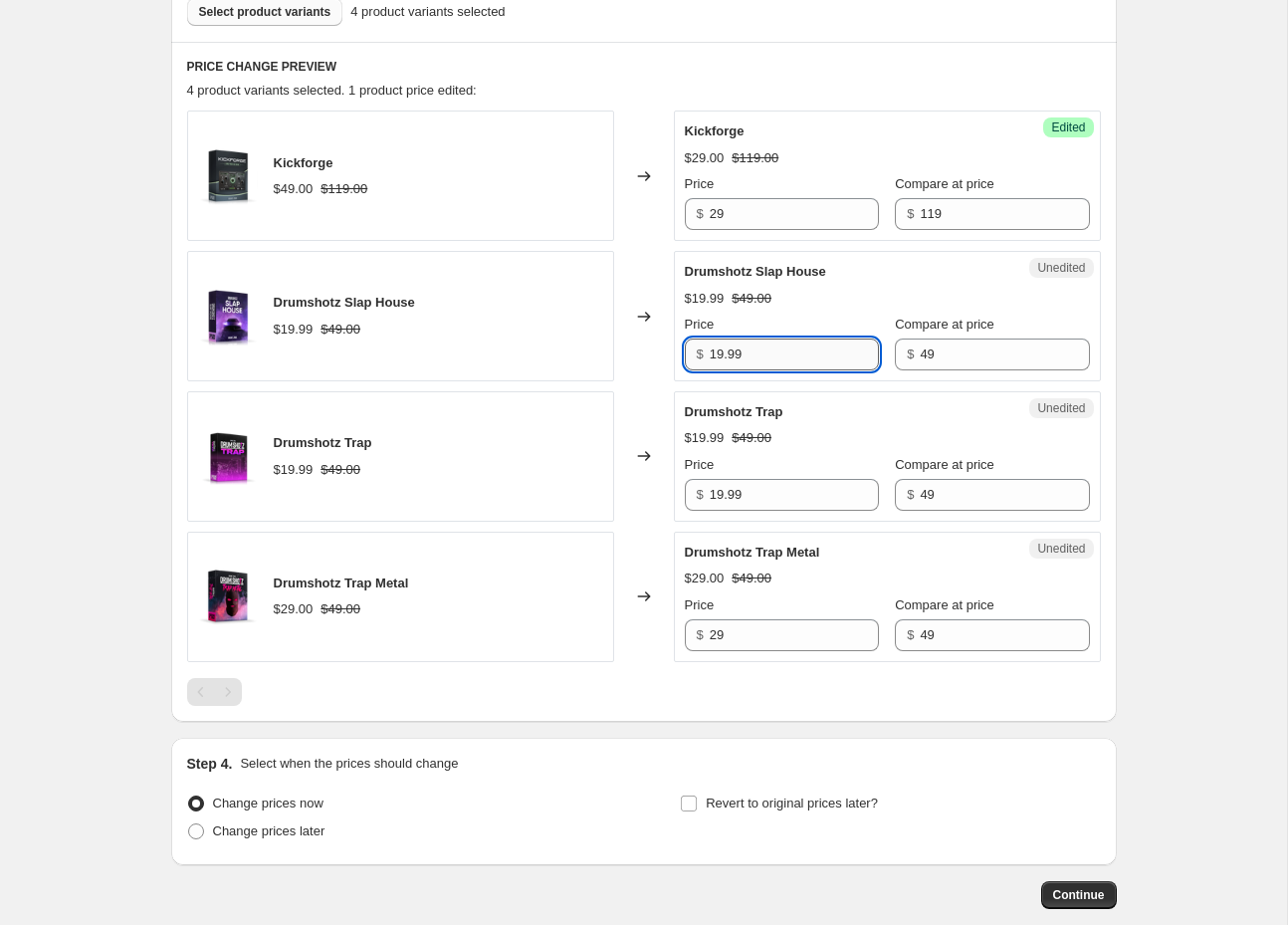 click on "19.99" at bounding box center (794, 354) 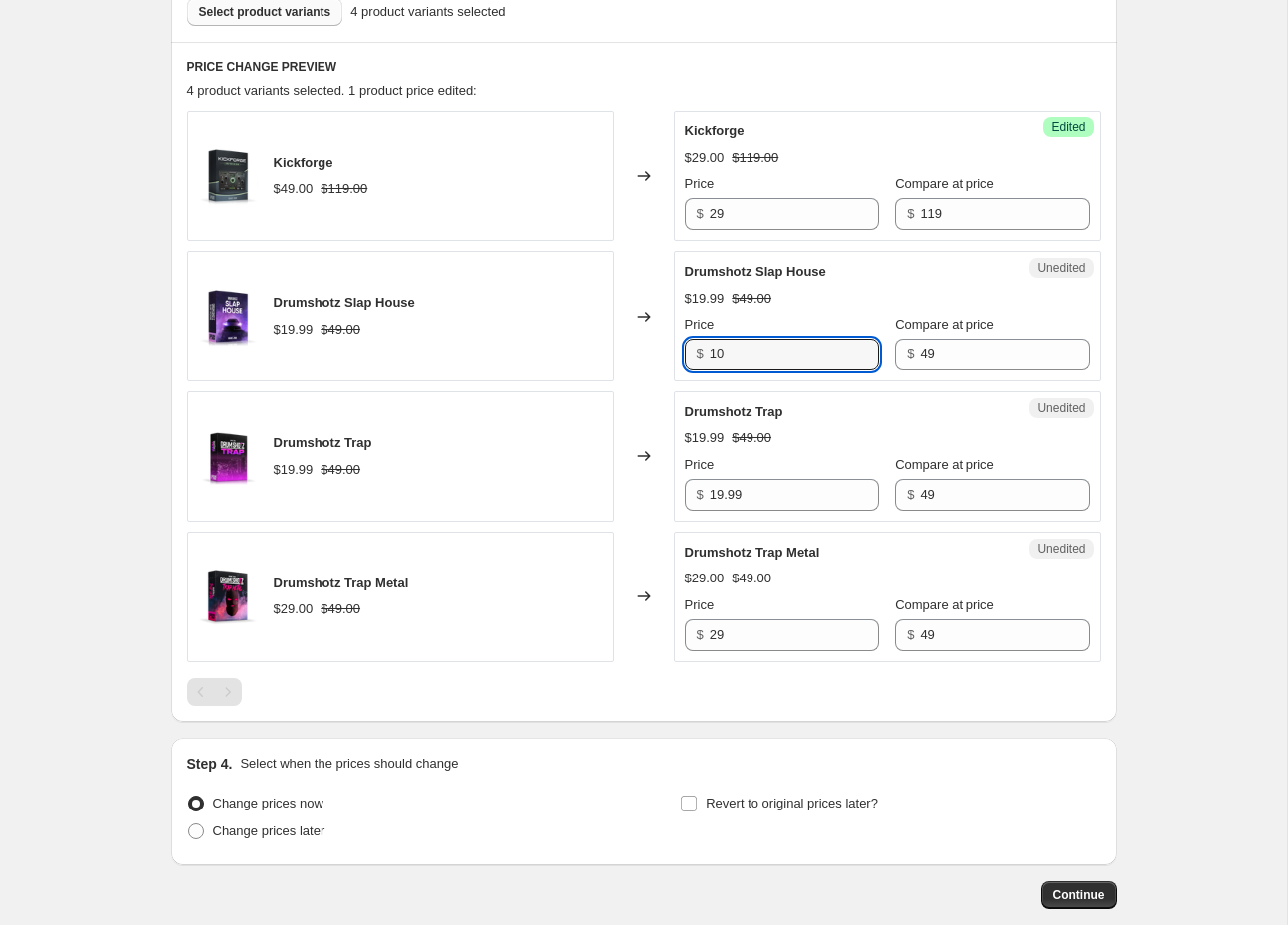 type on "10" 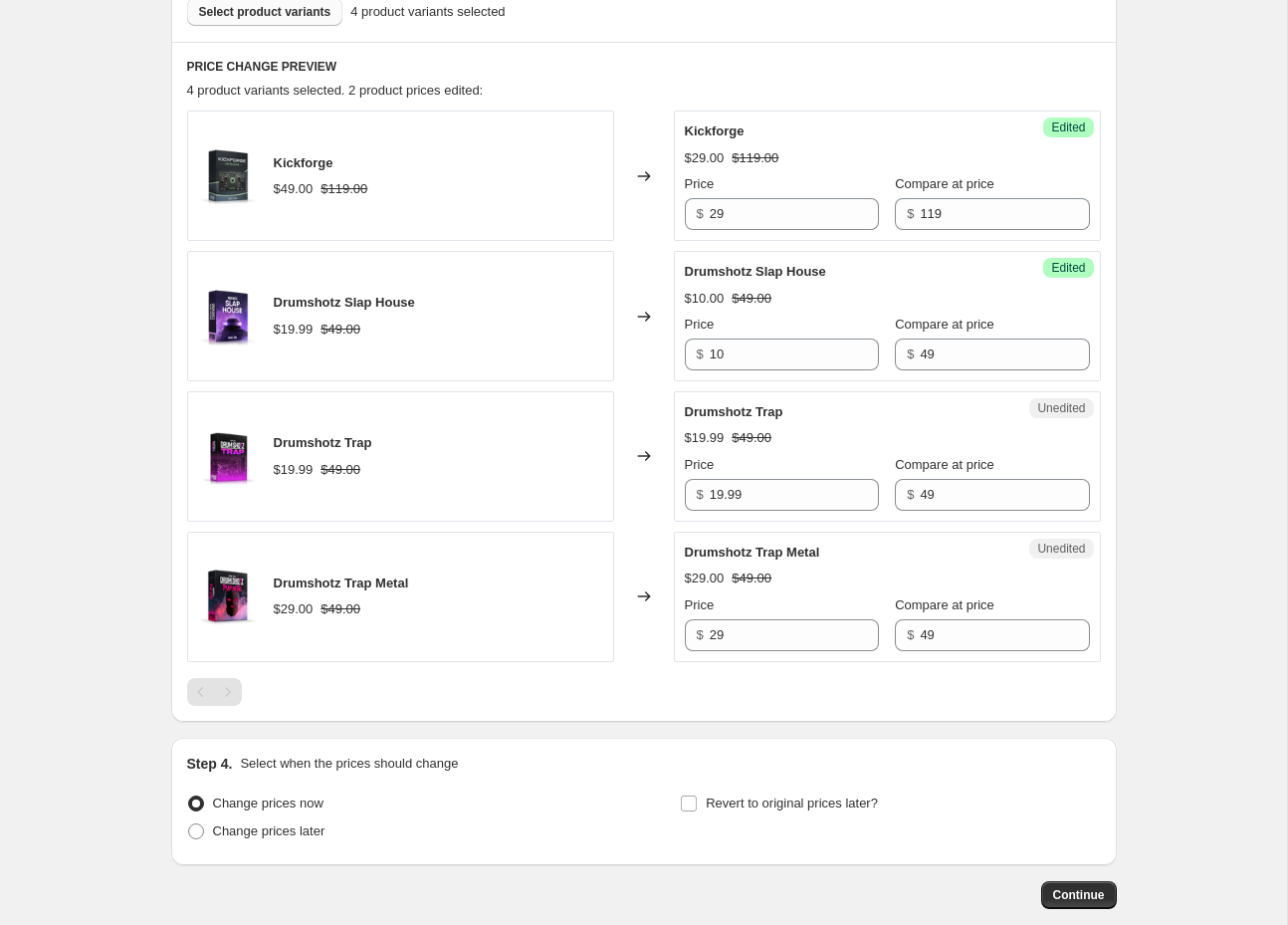 click on "Price $ 19.99" at bounding box center (781, 483) 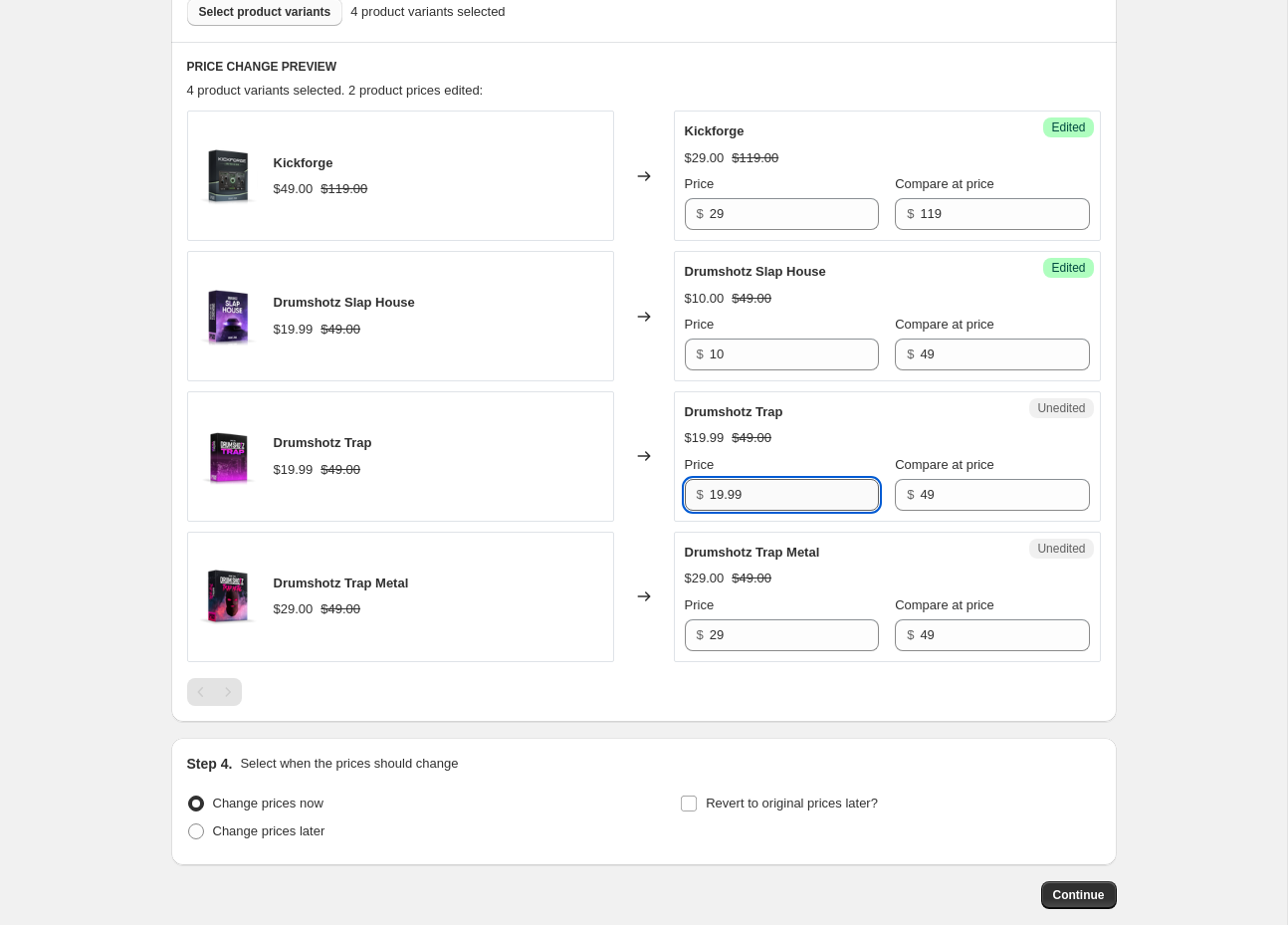 click on "19.99" at bounding box center [794, 495] 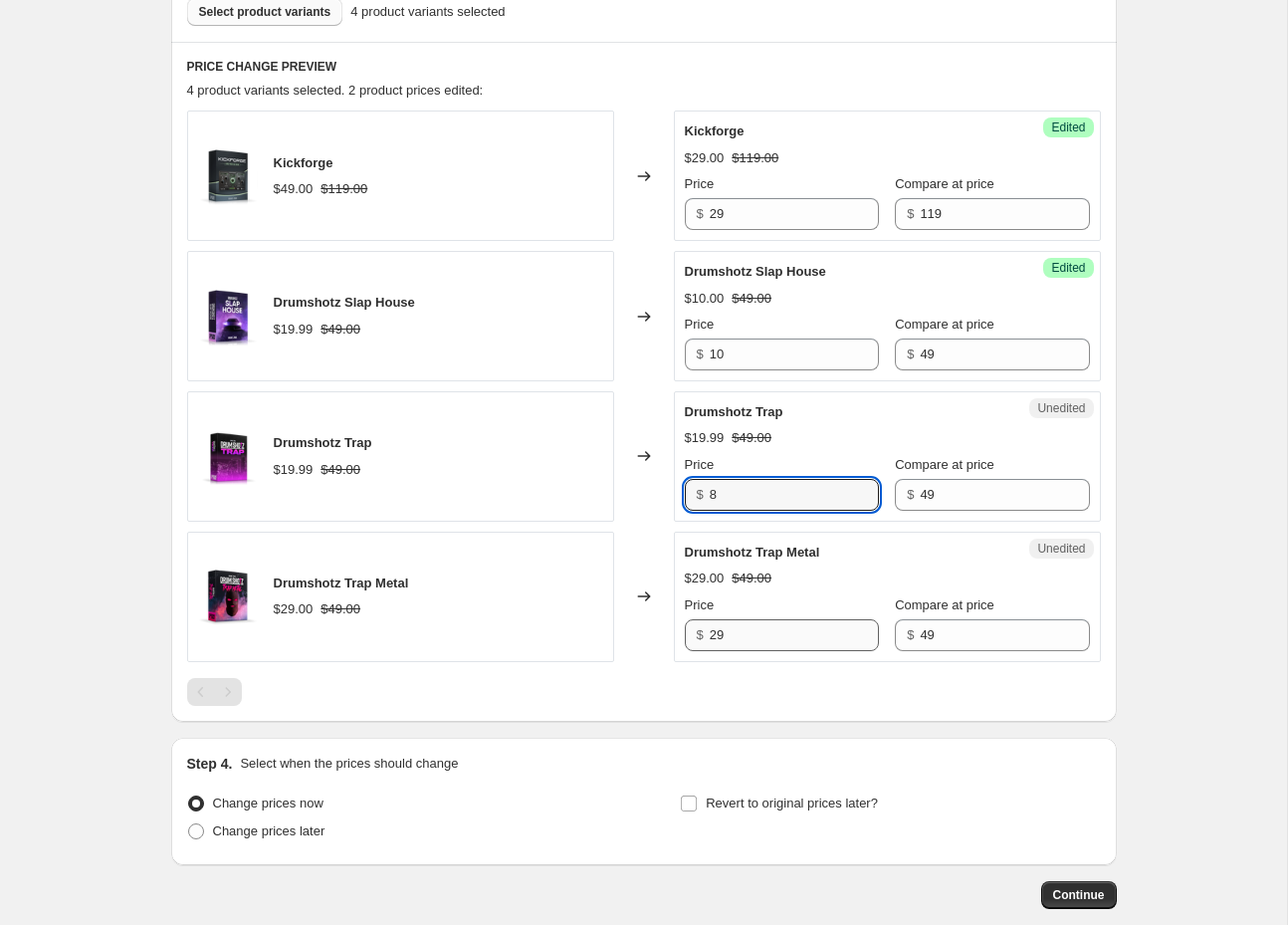 type on "8" 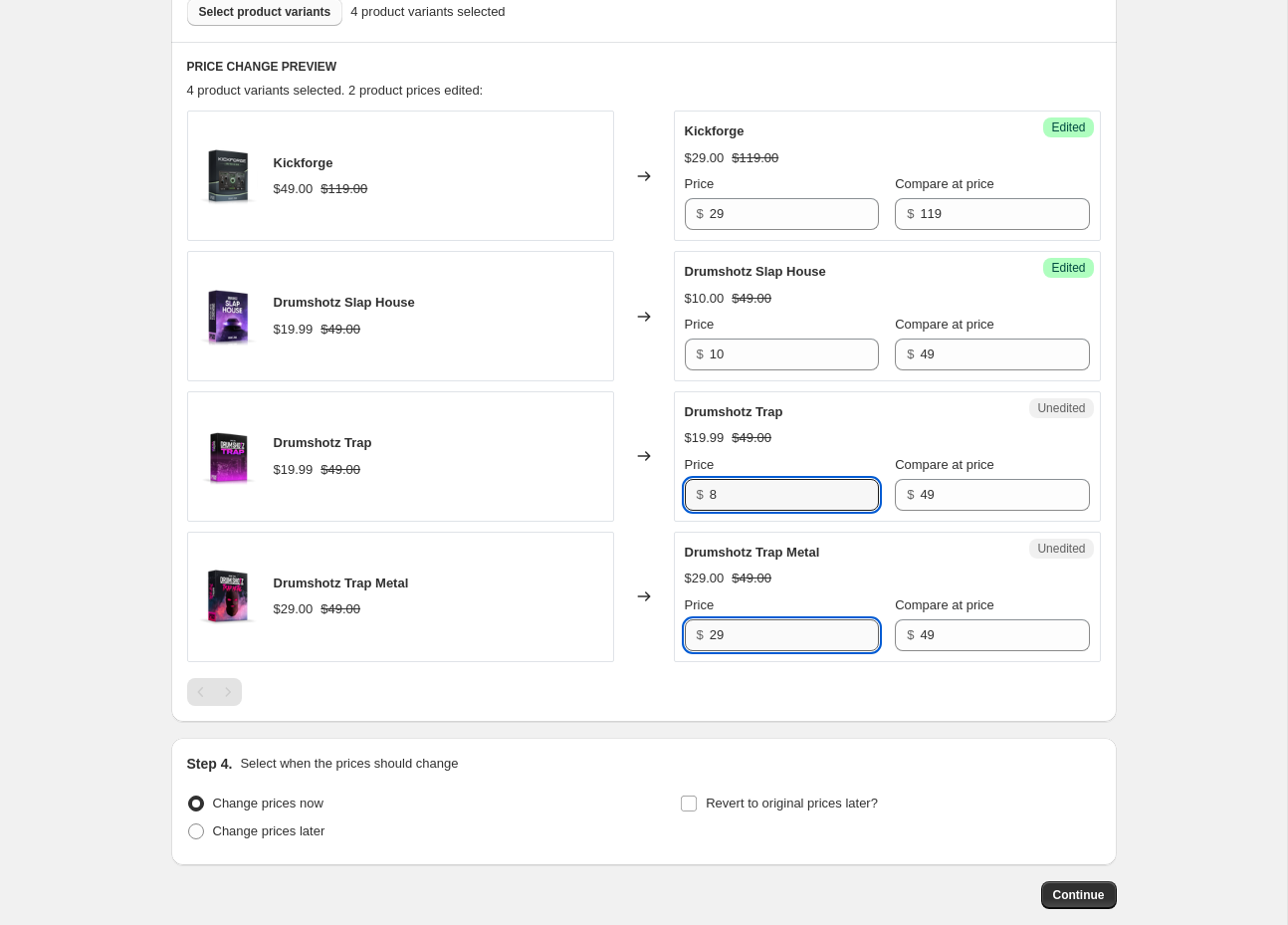 click on "29" at bounding box center (794, 635) 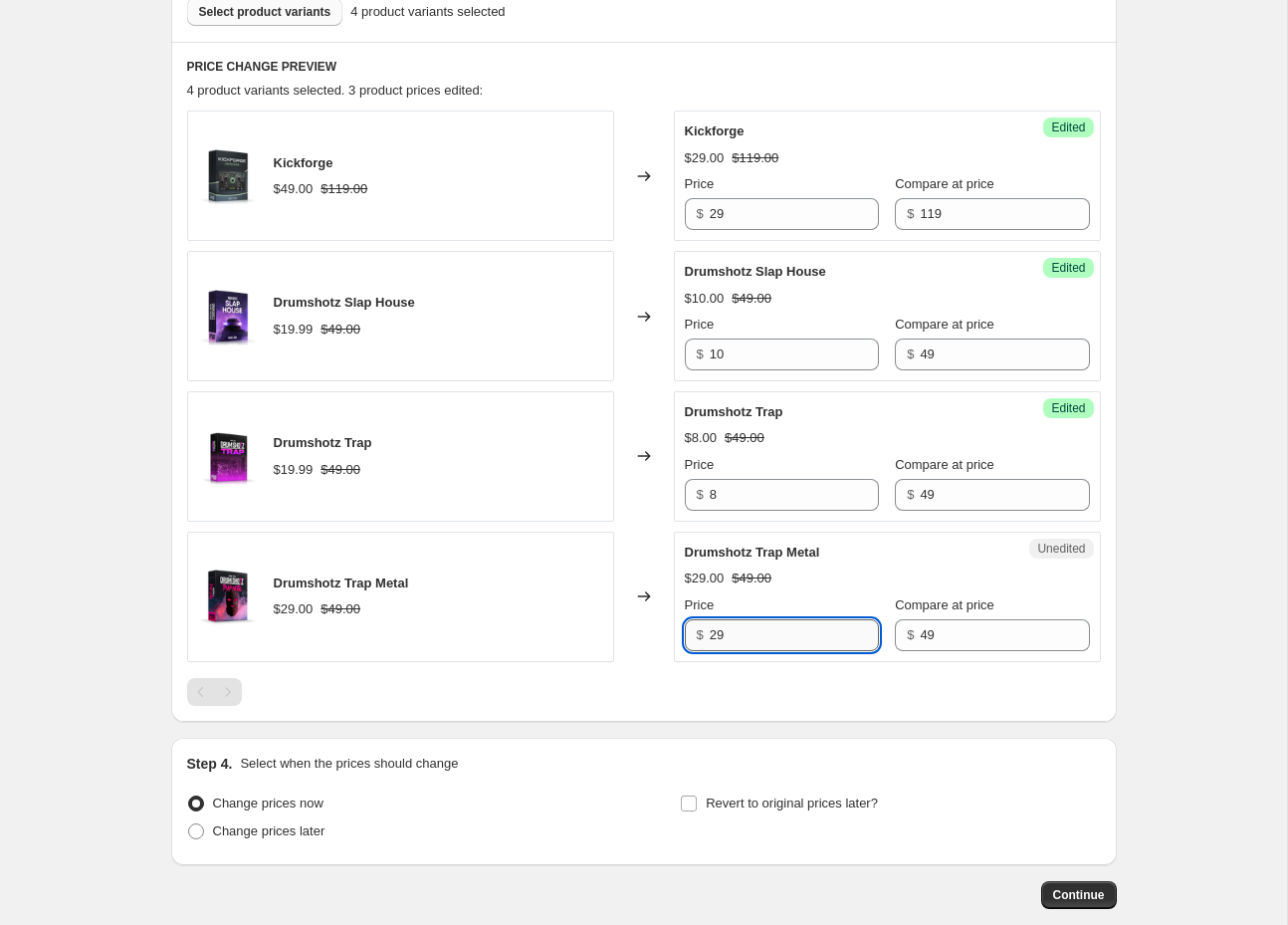 click on "29" at bounding box center (794, 635) 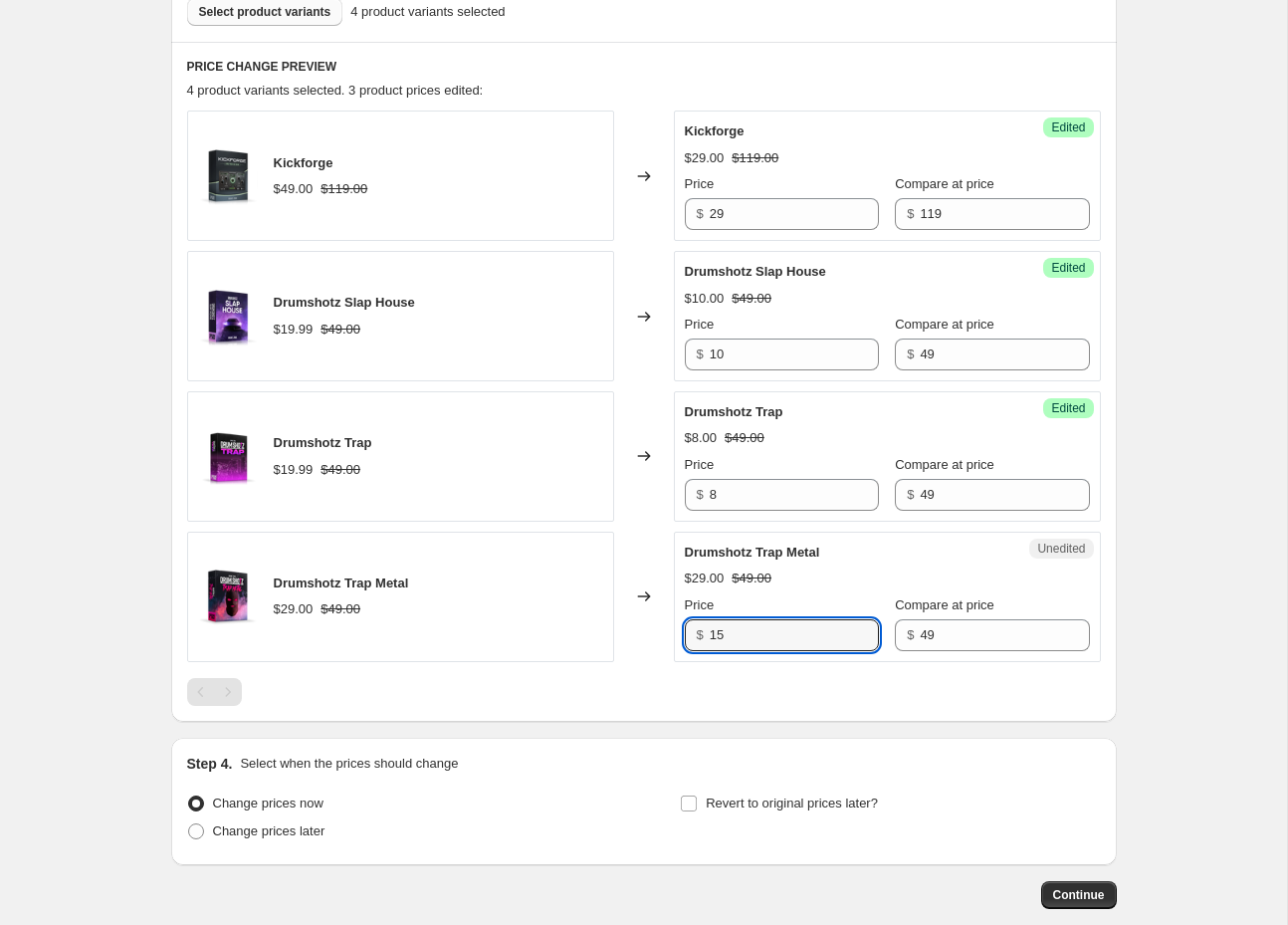 type on "15" 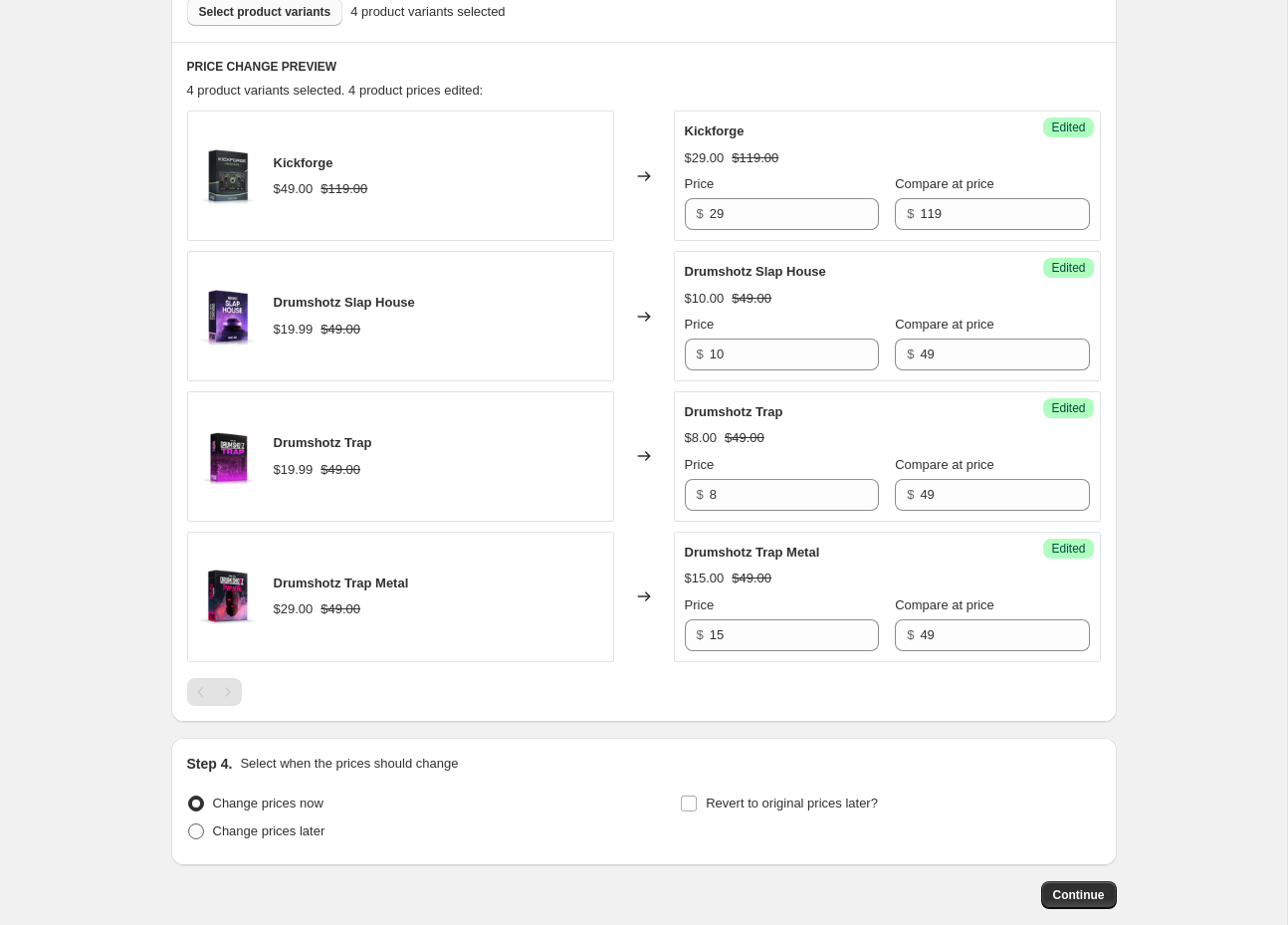 click on "Change prices later" at bounding box center (269, 830) 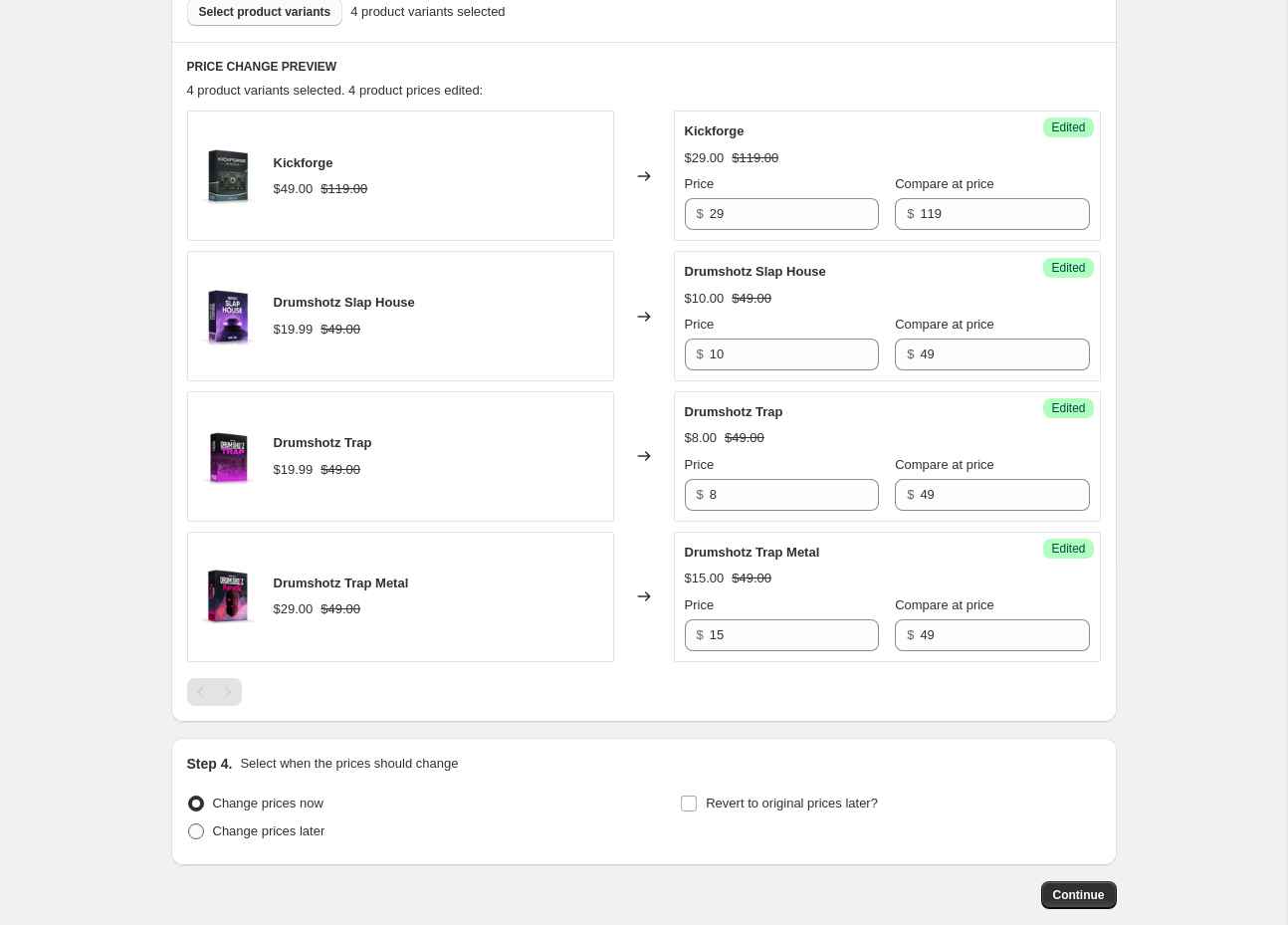 radio on "true" 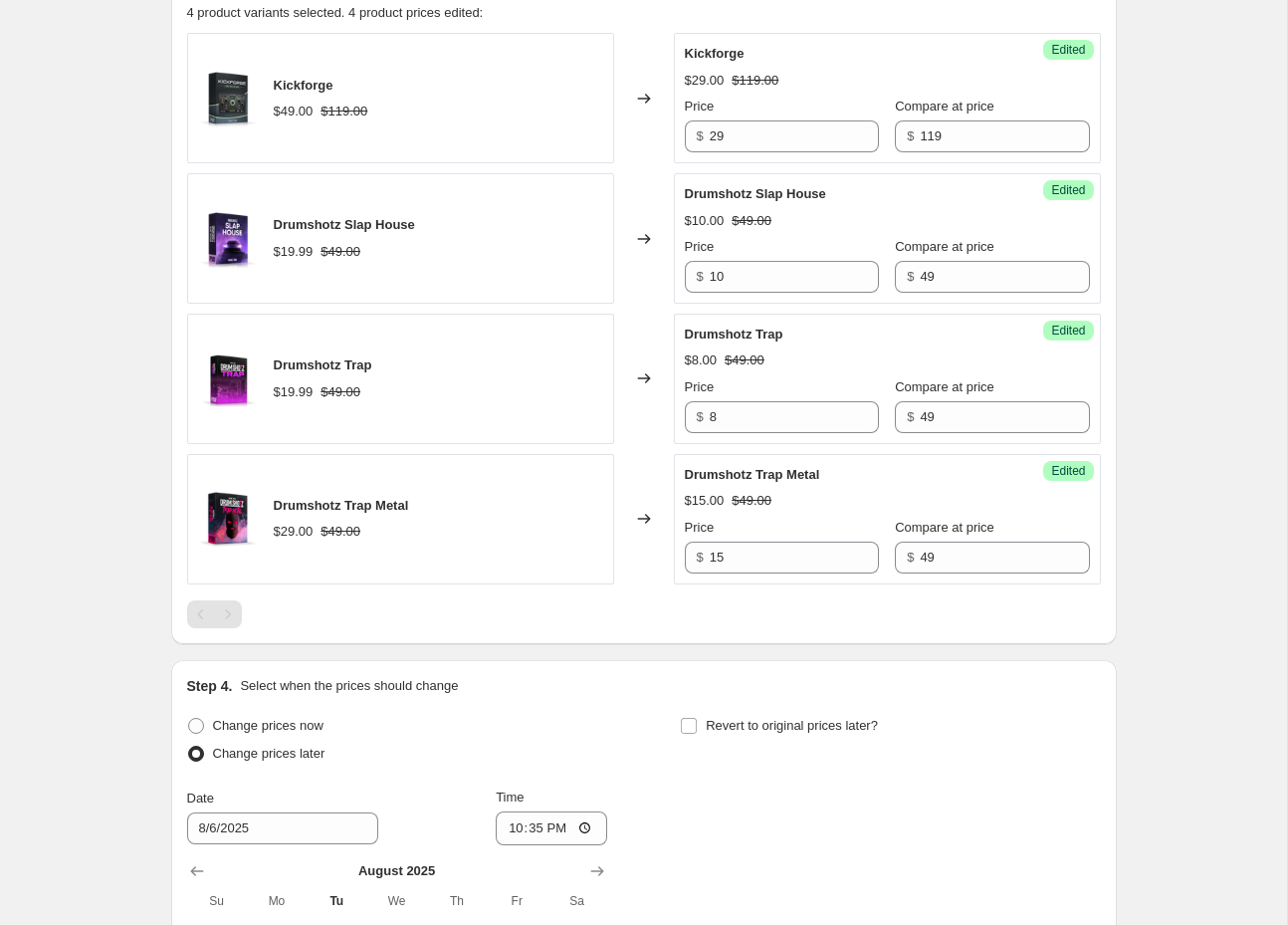 scroll, scrollTop: 755, scrollLeft: 0, axis: vertical 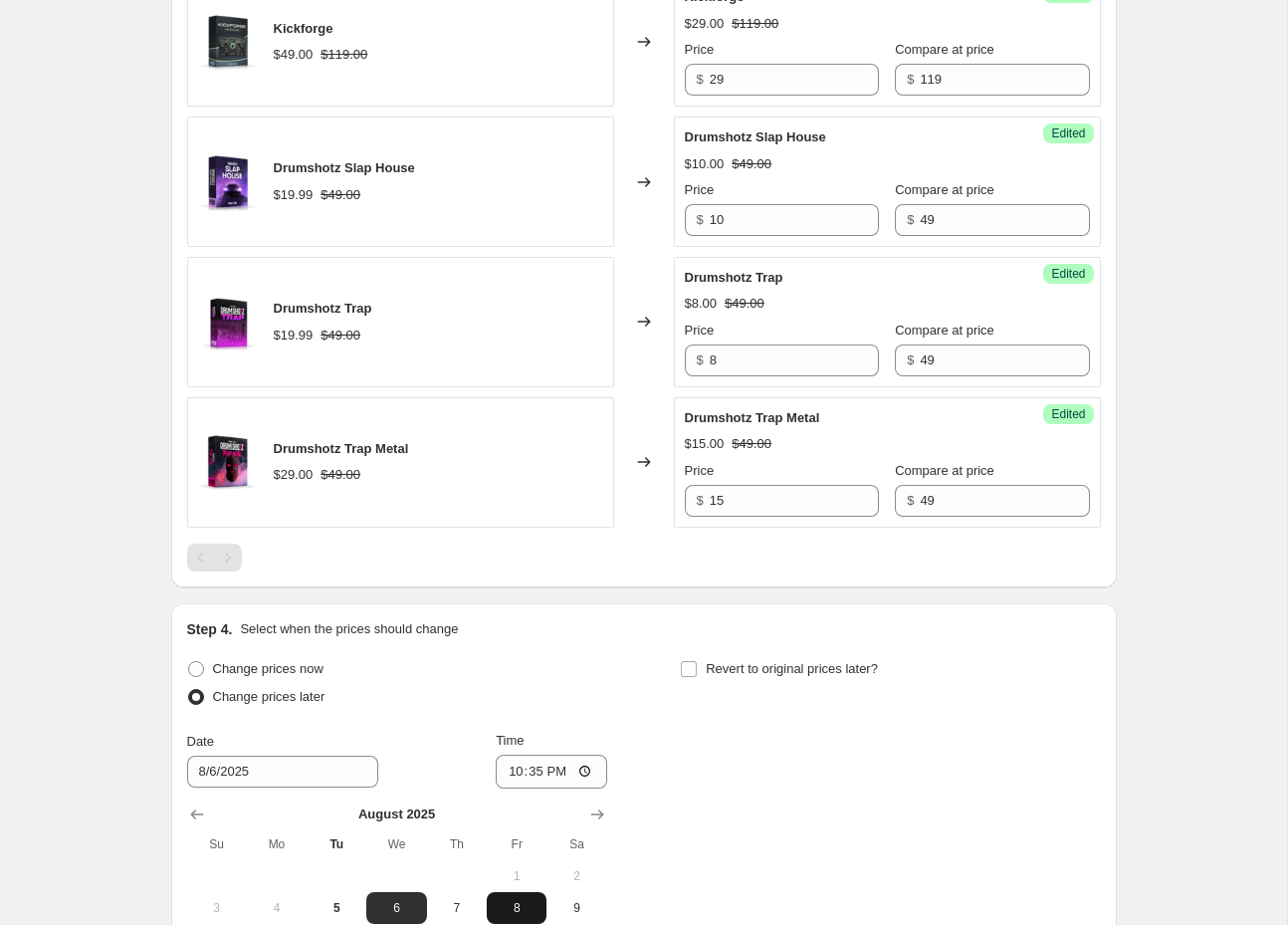 click on "8" at bounding box center (517, 908) 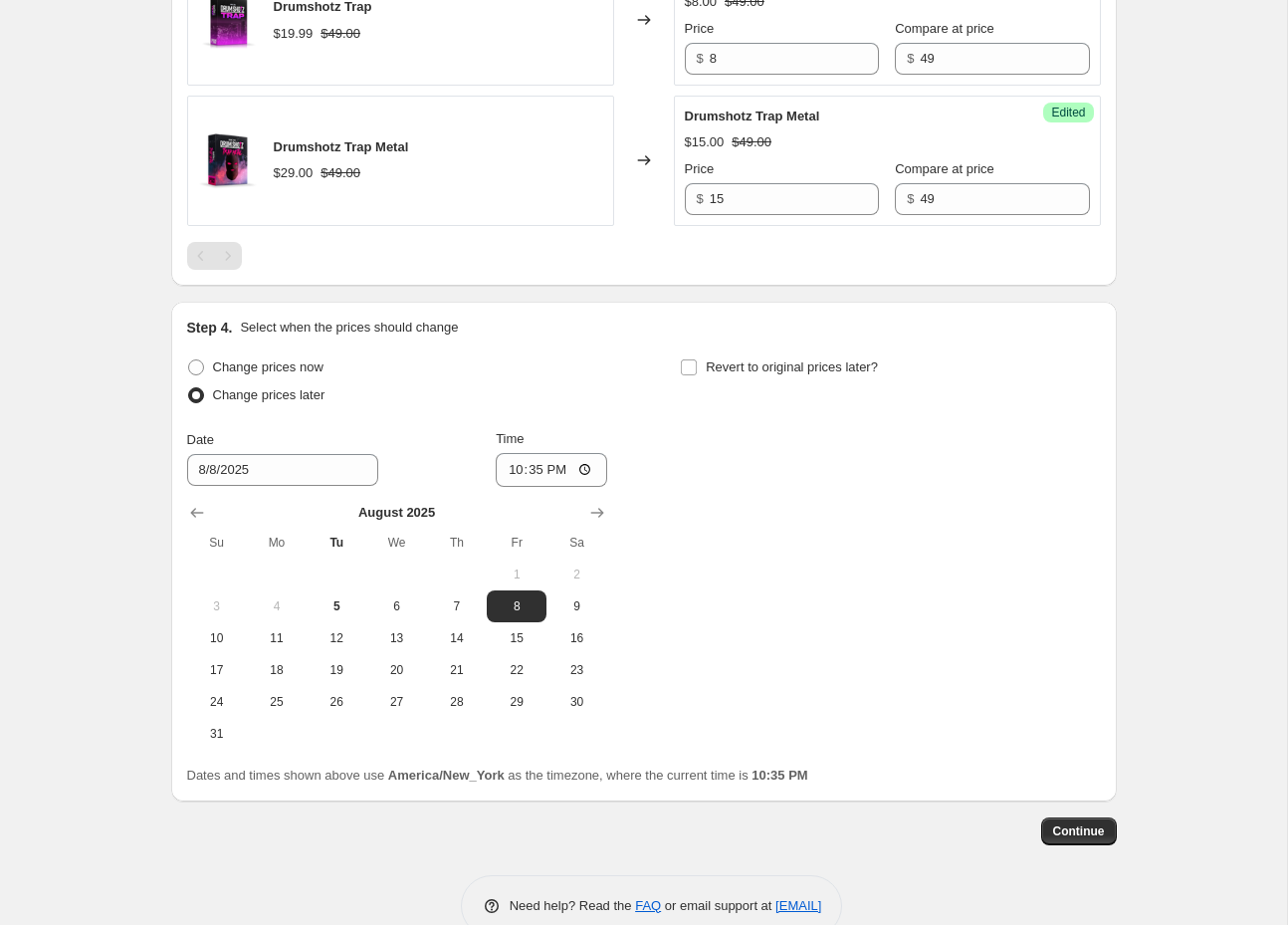 scroll, scrollTop: 1093, scrollLeft: 0, axis: vertical 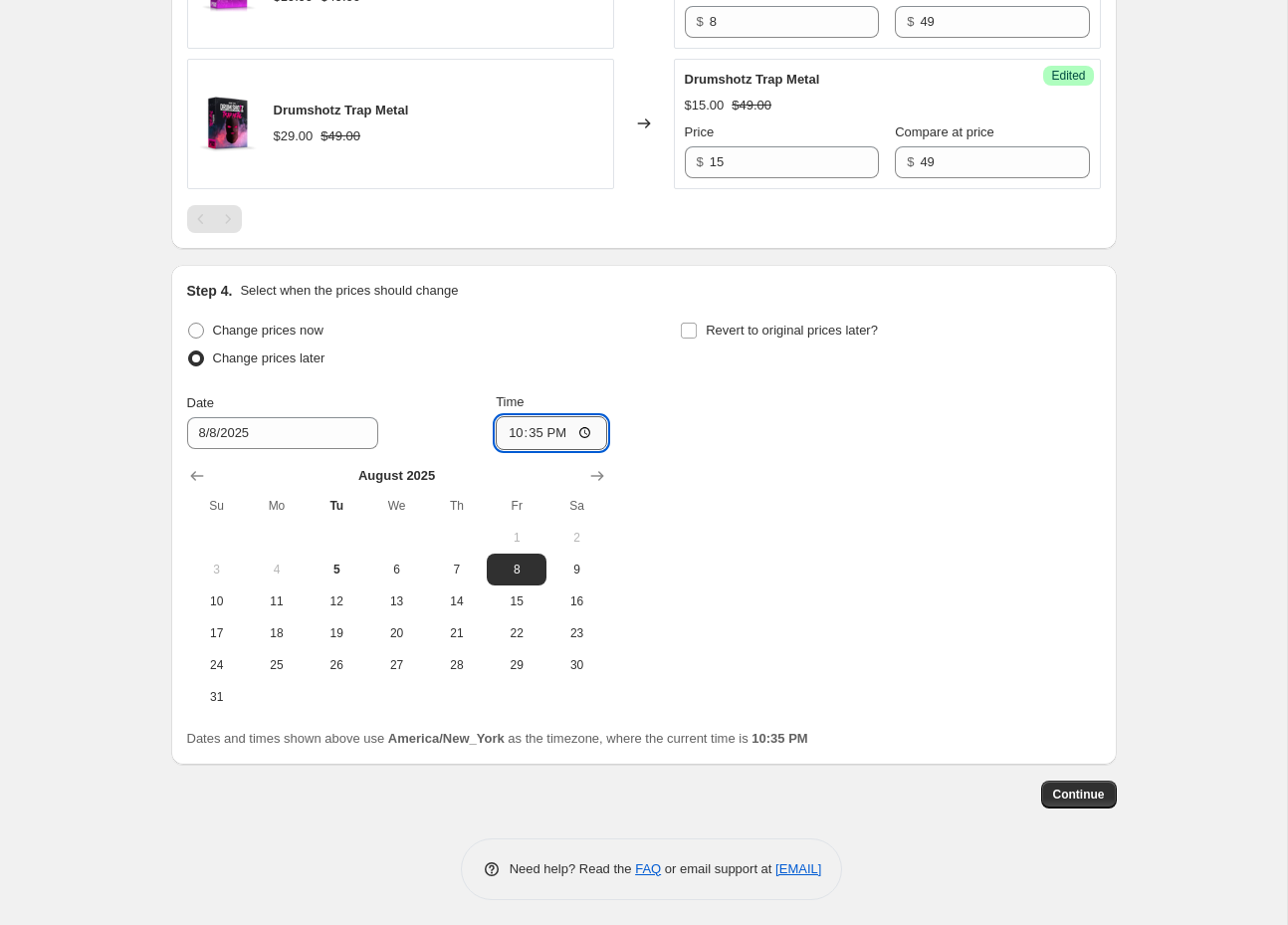 click on "22:35" at bounding box center [551, 433] 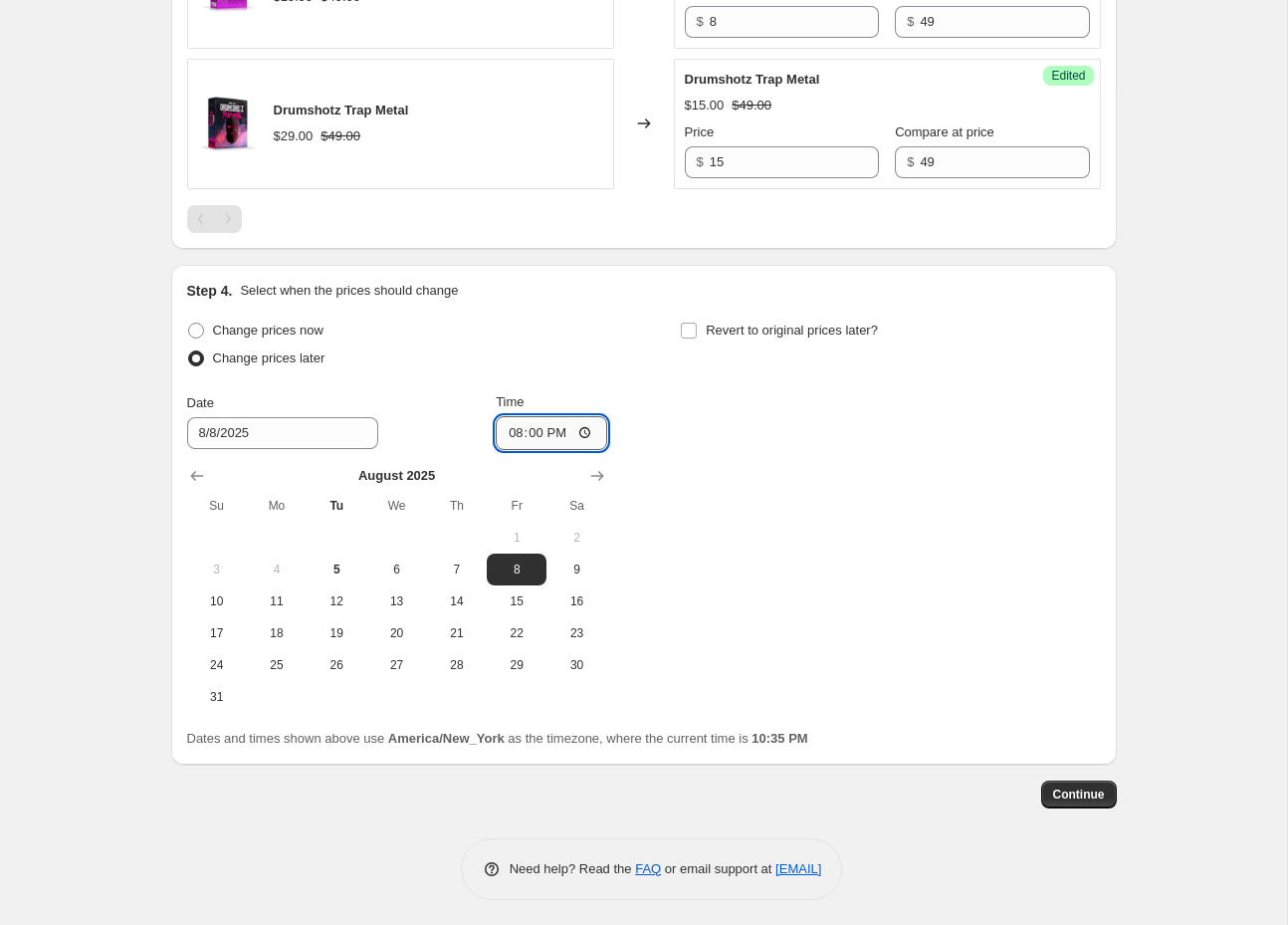 type on "08:00" 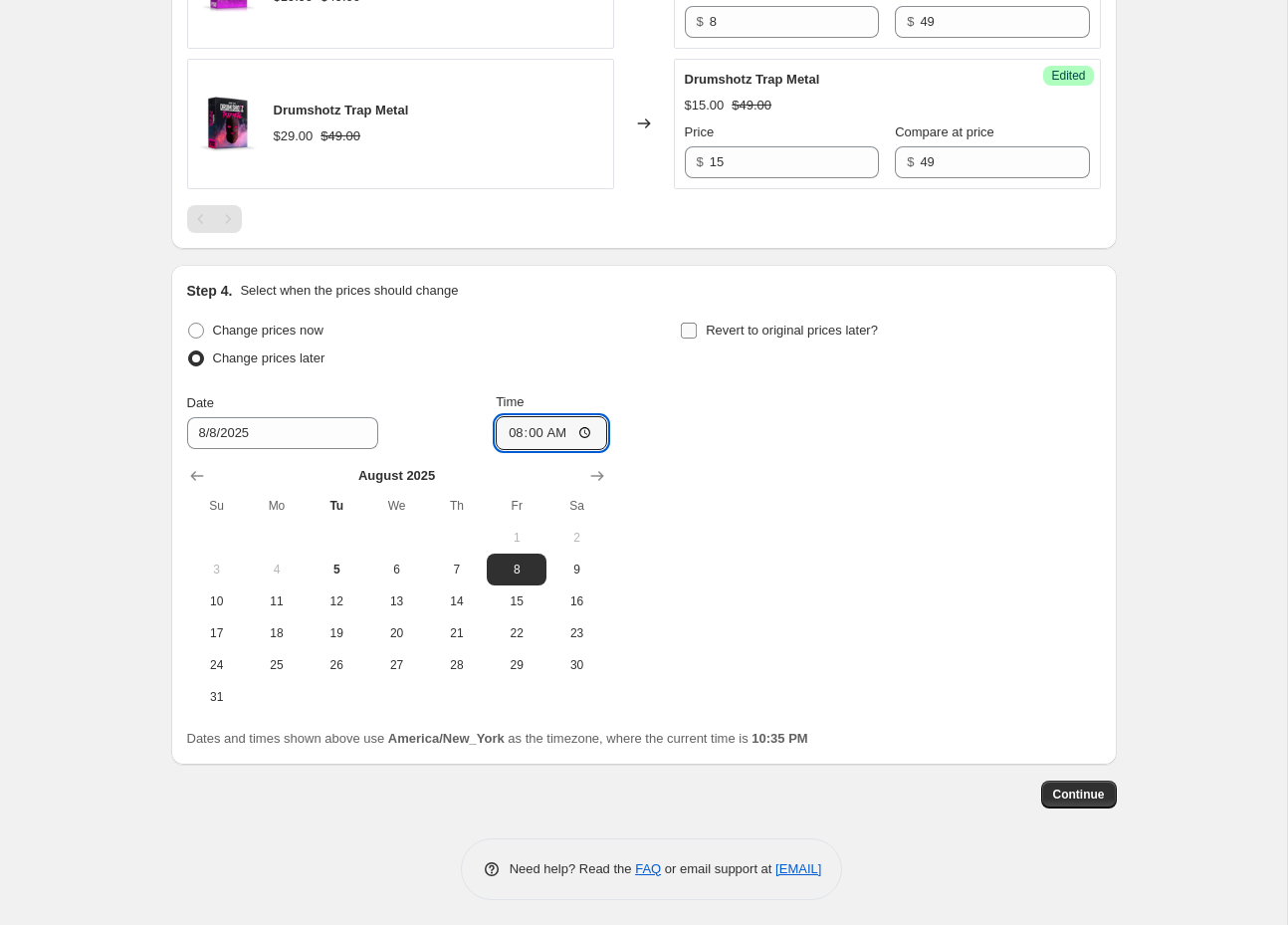 click on "Revert to original prices later?" at bounding box center [791, 330] 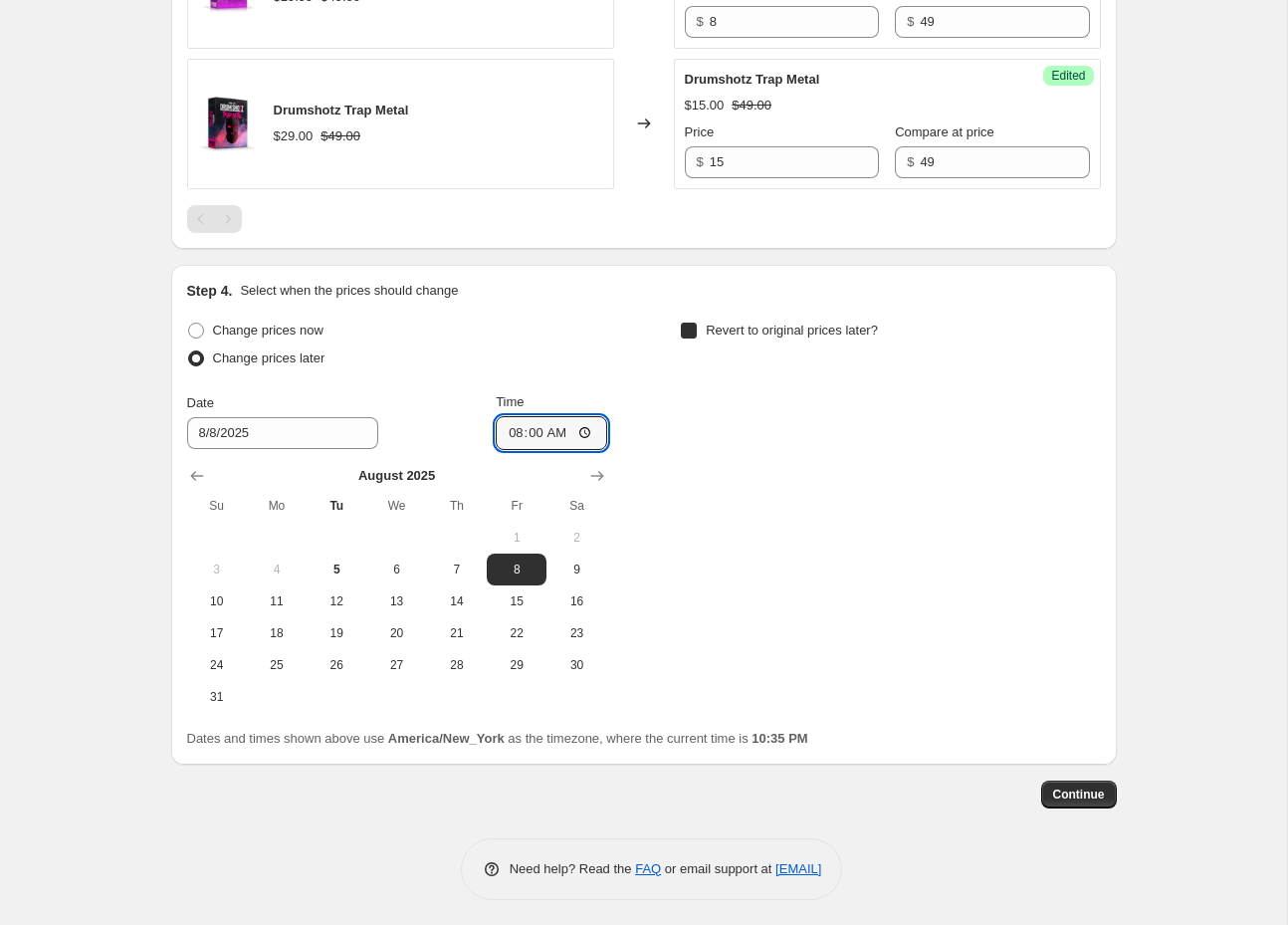 checkbox on "true" 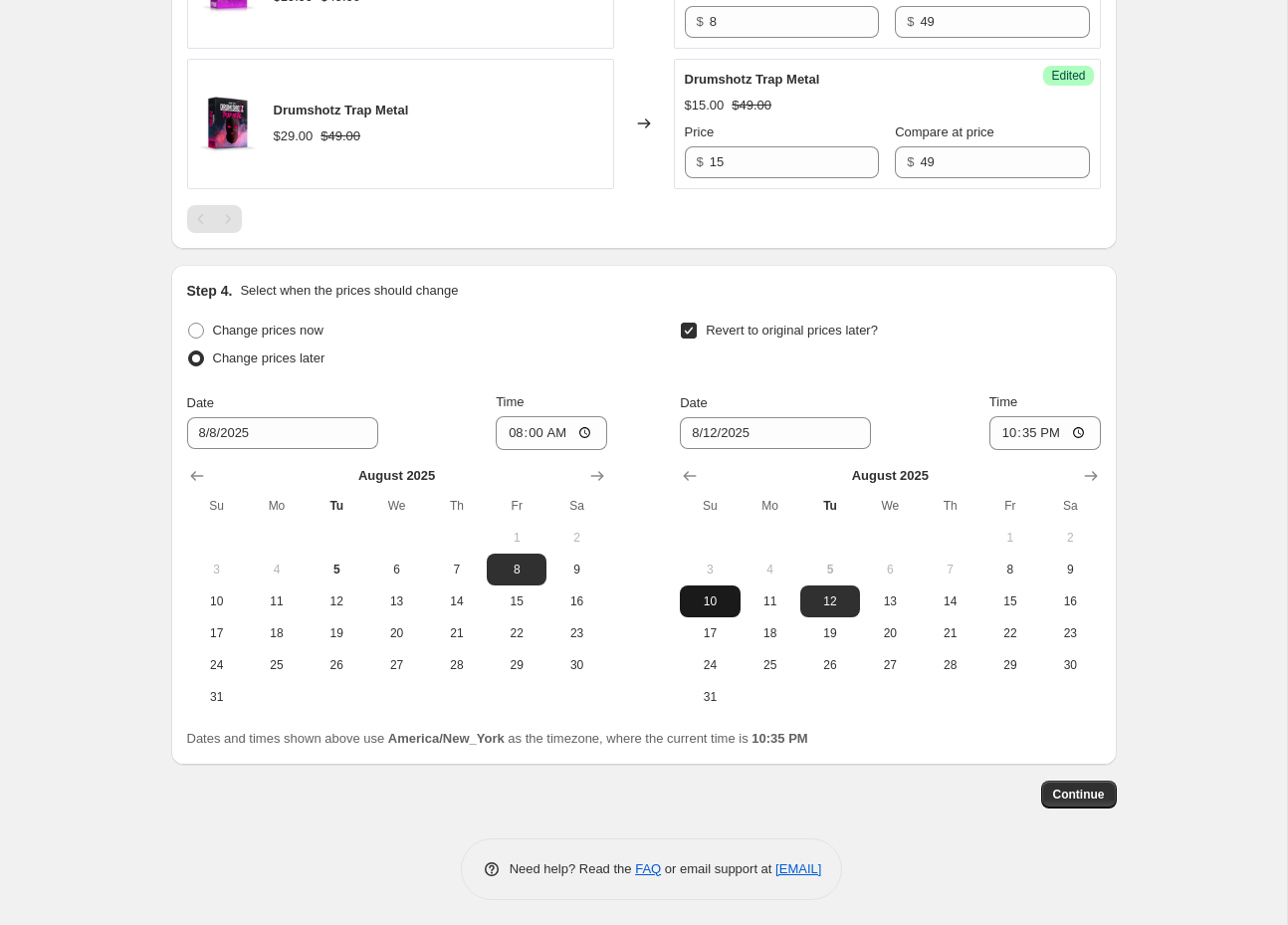 click on "10" at bounding box center [710, 601] 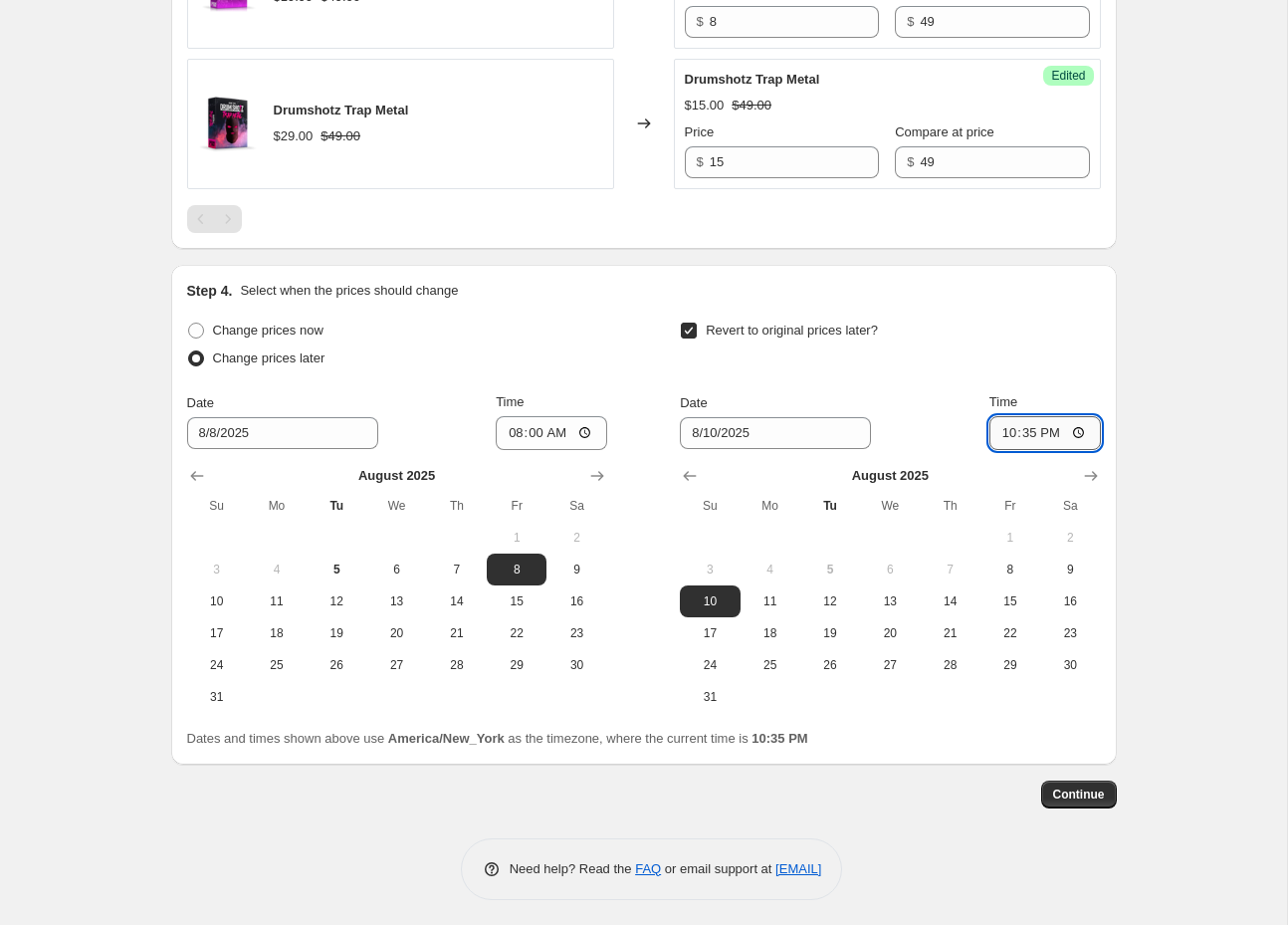 click on "22:35" at bounding box center [1045, 433] 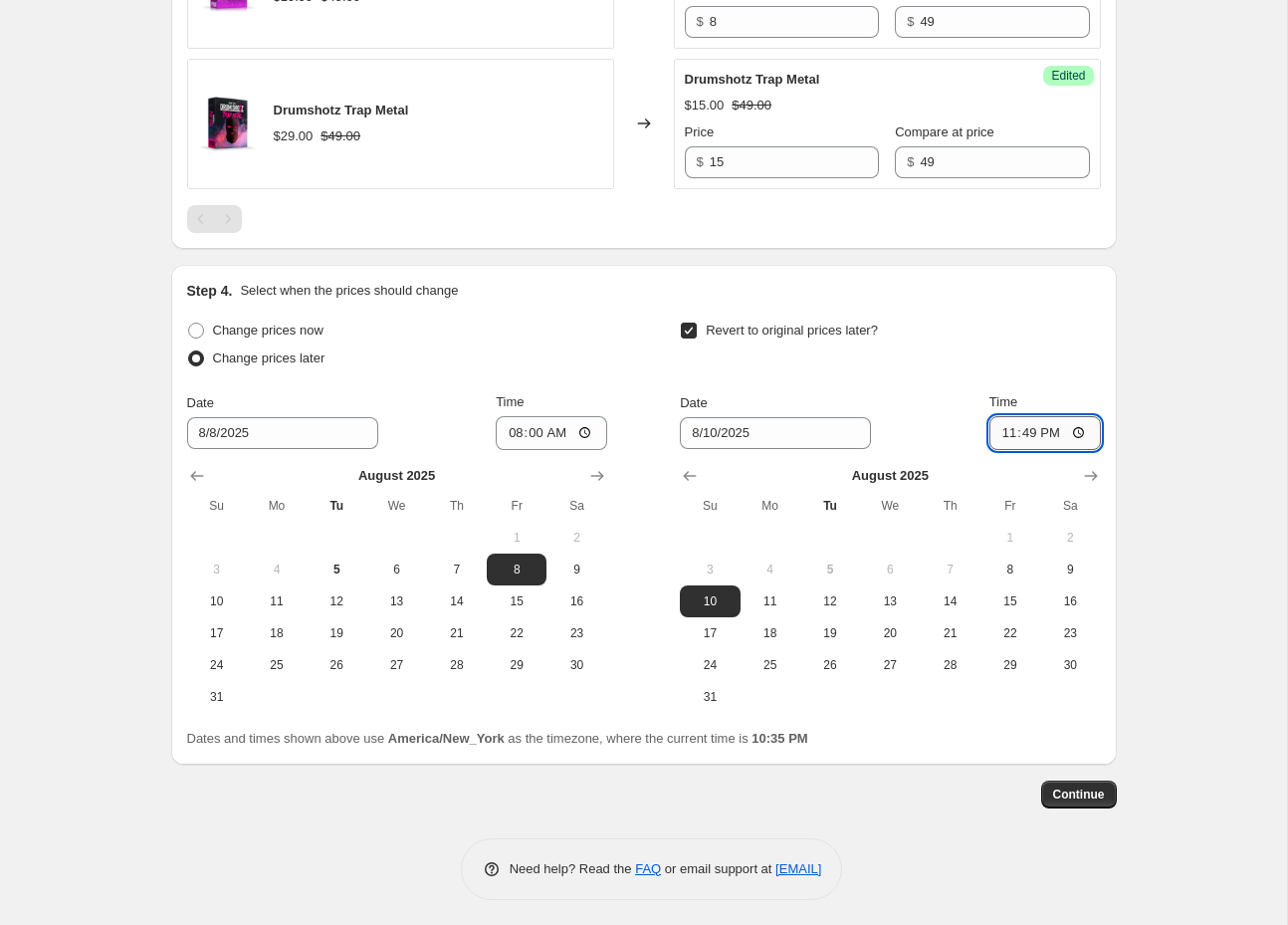 click on "23:49" at bounding box center (1045, 433) 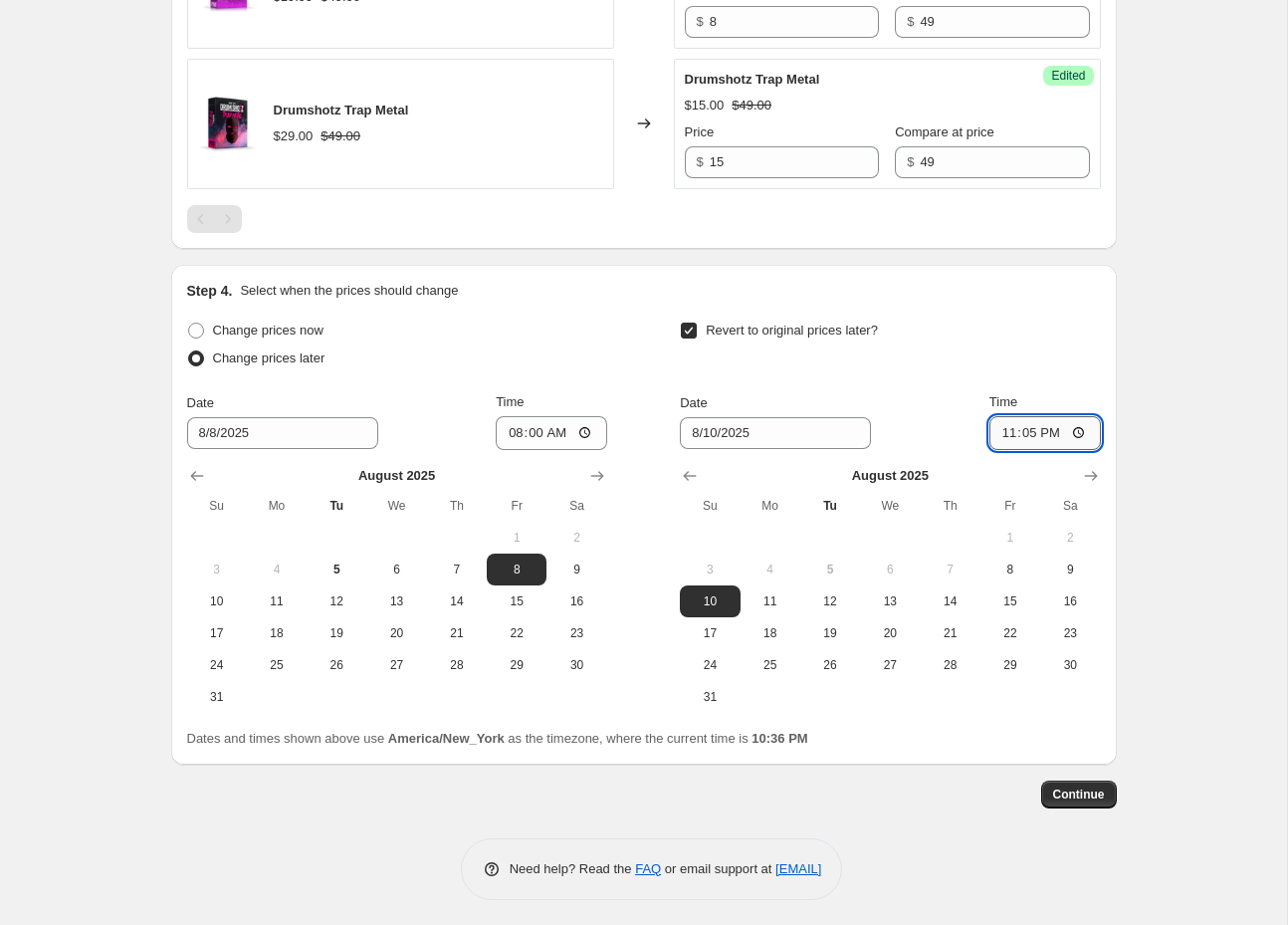 type on "23:59" 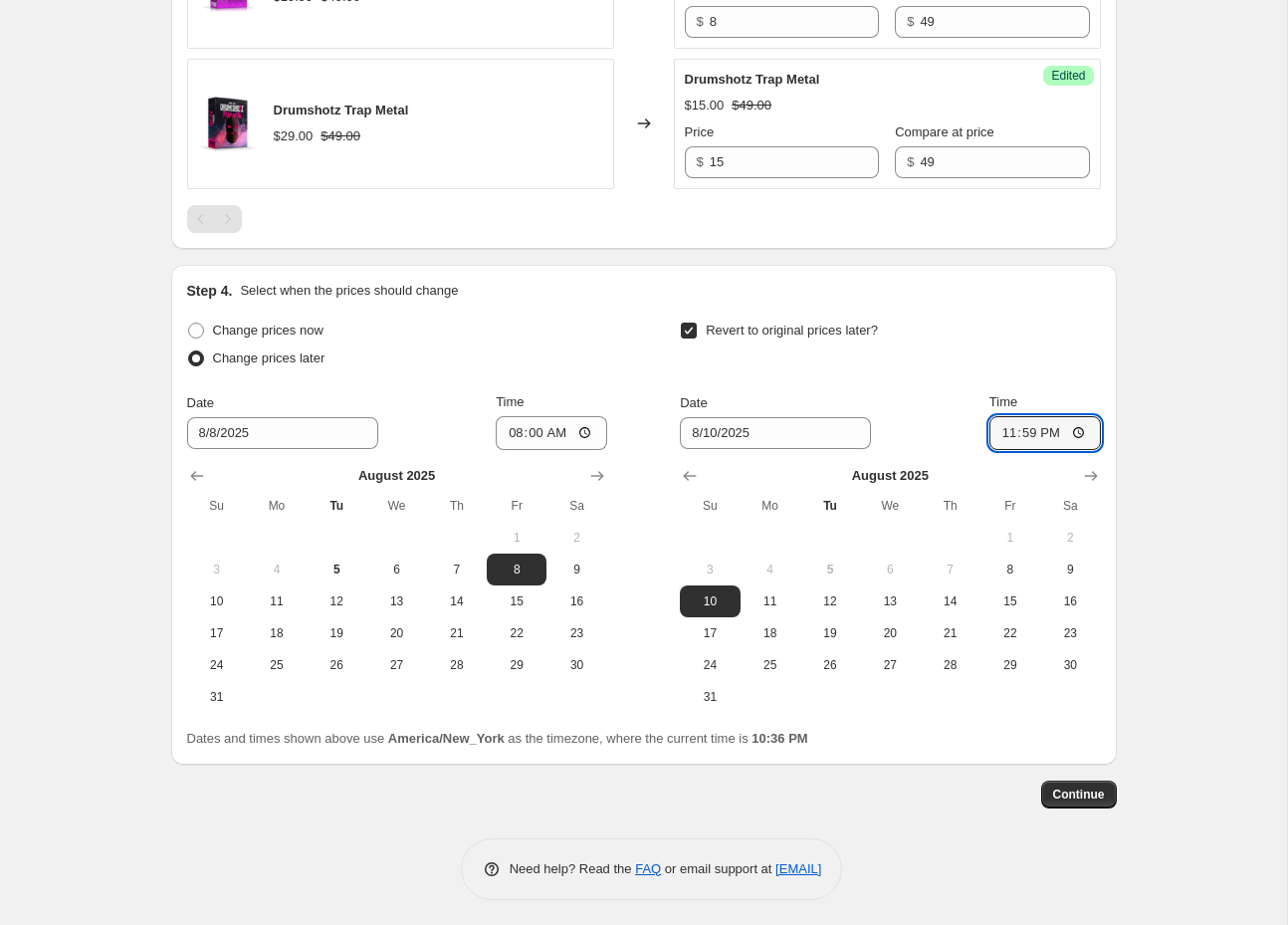 click on "Step 1. Optionally give your price change job a title (eg "March 30% off sale on boots") 808 Day Sale Aug 8 to Aug 10 [YEAR] This title is just for internal use, customers won't see it Step 2. Select how the prices should change Use bulk price change rules Set product prices individually Use CSV upload Select tags to add while price change is active Select tags to remove while price change is active Step 3. Select which products should change in price Select all products, use filters, or select products variants individually All products Filter by product, collection, tag, vendor, product type, variant title, or inventory Select product variants individually Select product variants 4   product variants selected PRICE CHANGE PREVIEW 4 product variants selected. 4 product prices edited: Kickforge $49.00 $119.00 Changed to Success Edited Kickforge $29.00 $119.00 Price $ 29 Compare at price $ 119 Drumshotz Slap House $19.99 $49.00 Changed to Success Edited Drumshotz Slap House $10.00 $49.00 Price $ 10 $ 49 $19.99 $" at bounding box center (644, -67) 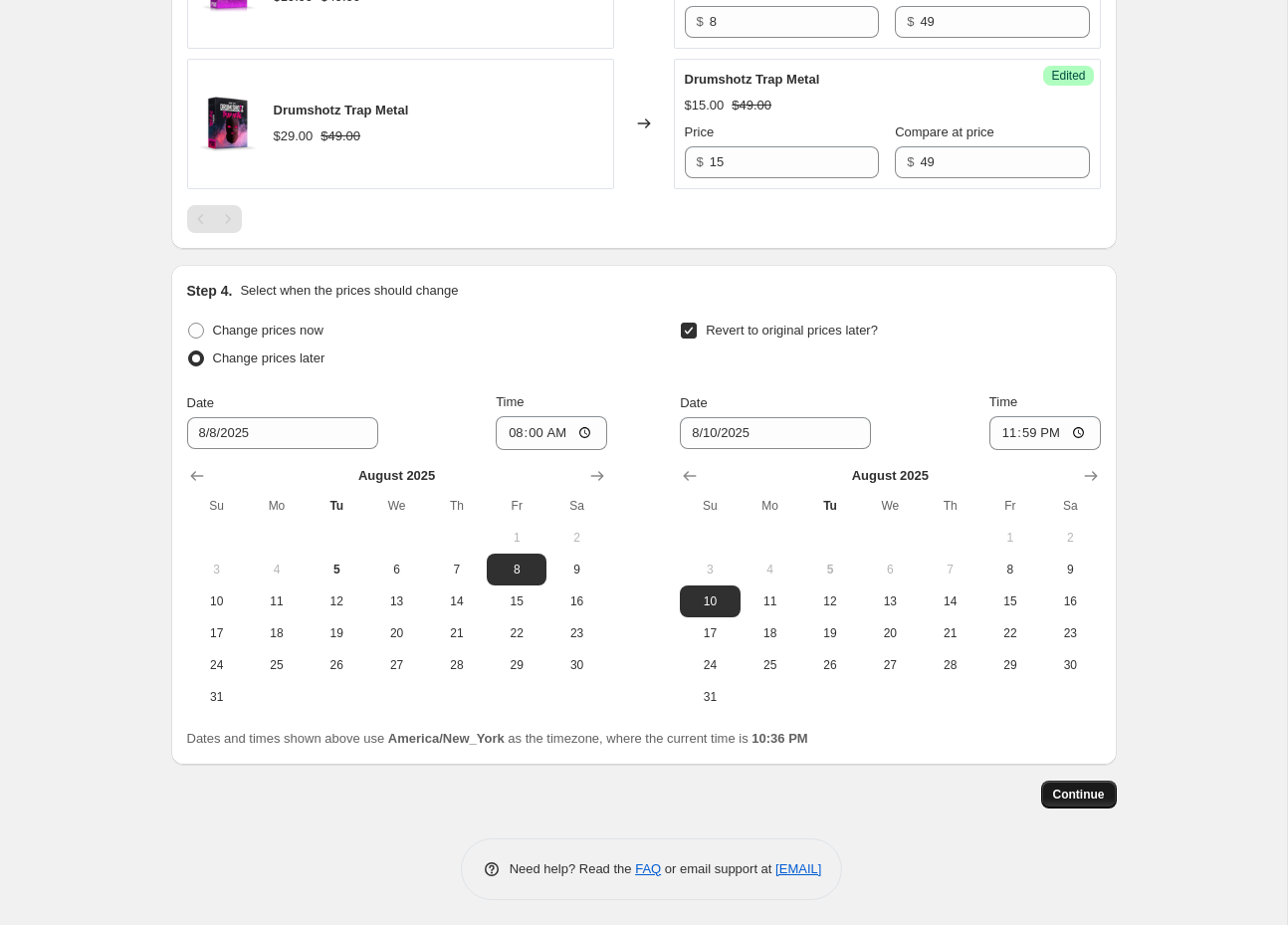 click on "Continue" at bounding box center [1079, 795] 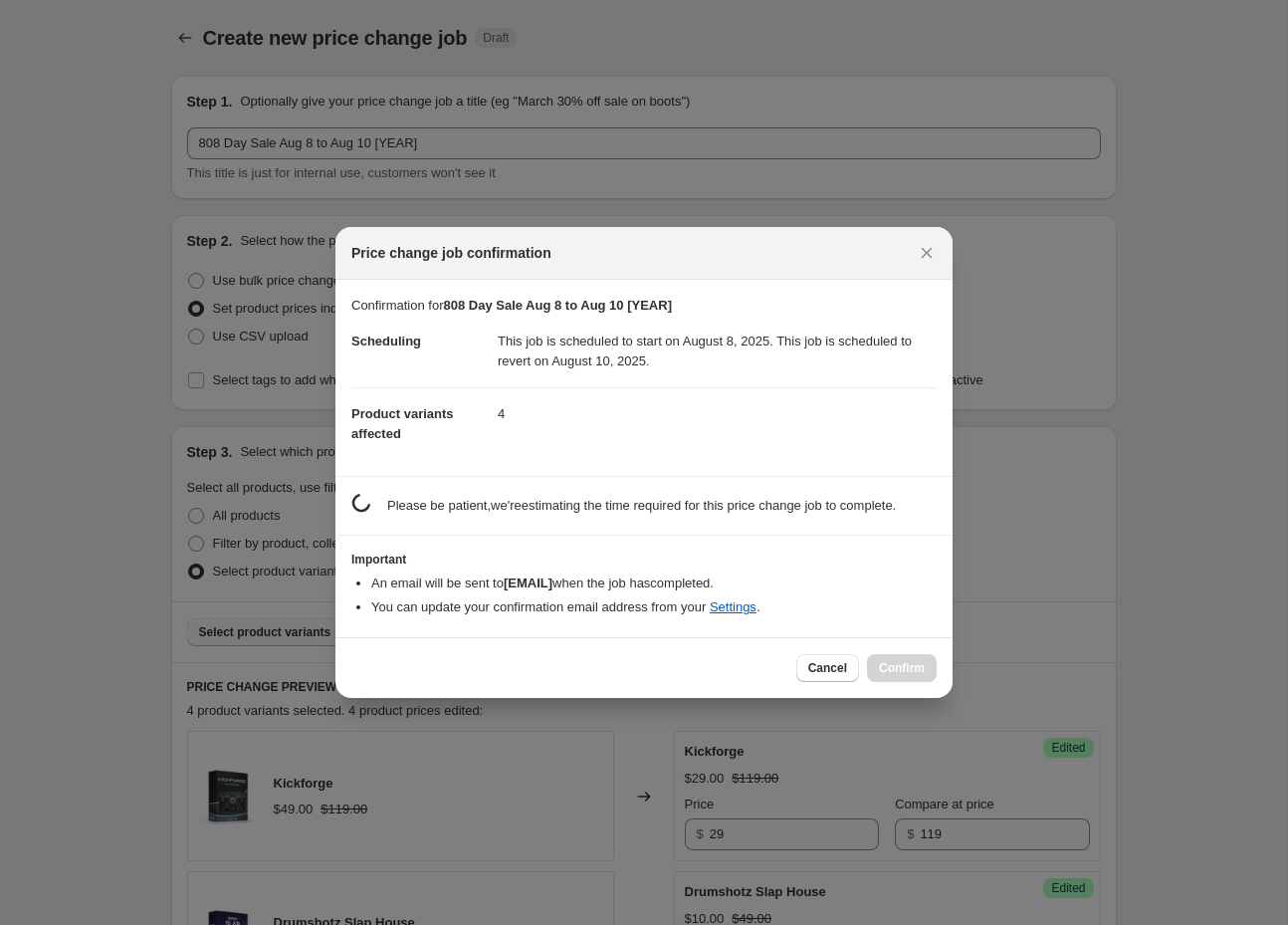 scroll, scrollTop: 0, scrollLeft: 0, axis: both 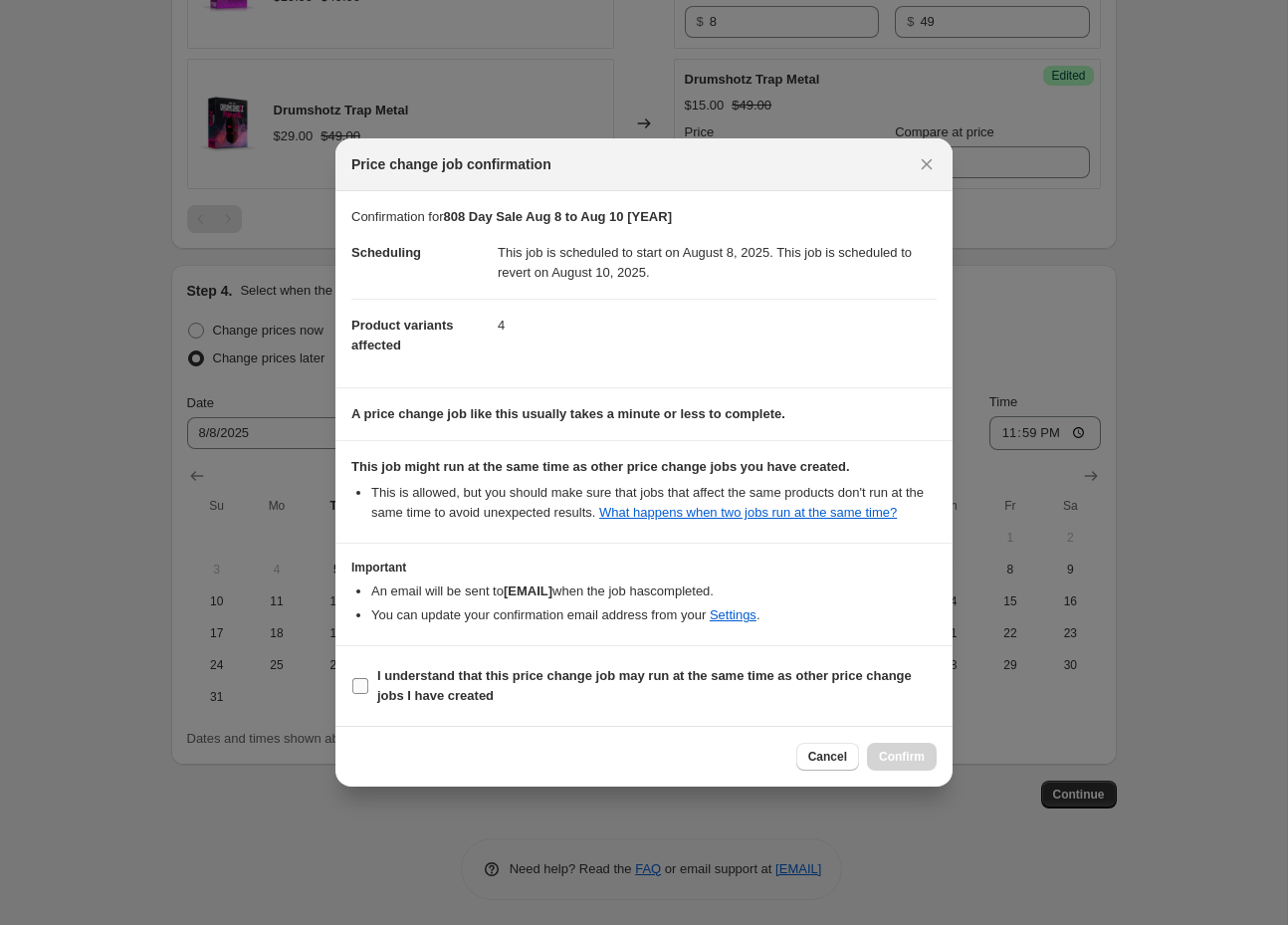 click on "I understand that this price change job may run at the same time as other price change jobs I have created" at bounding box center [657, 686] 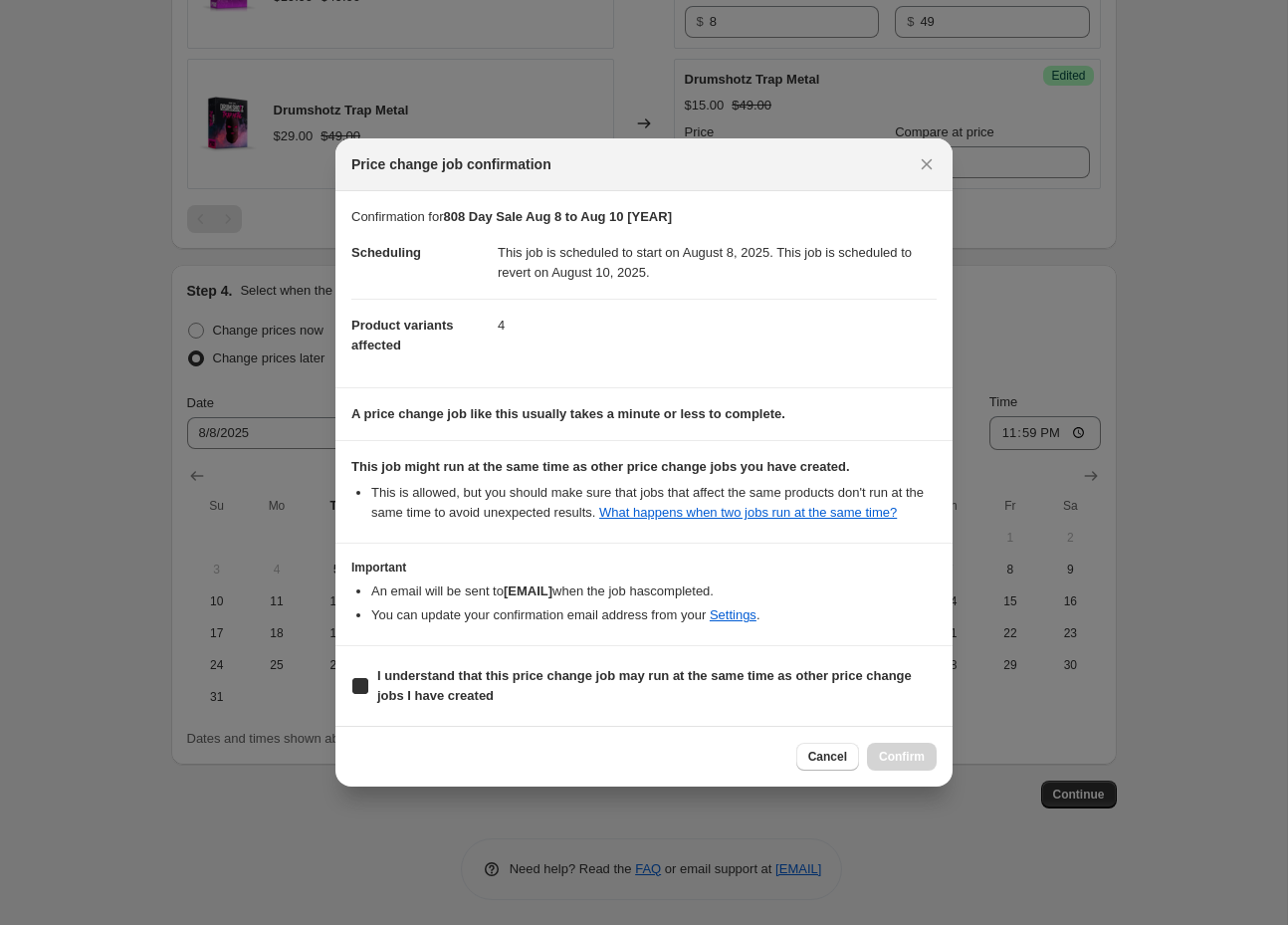 checkbox on "true" 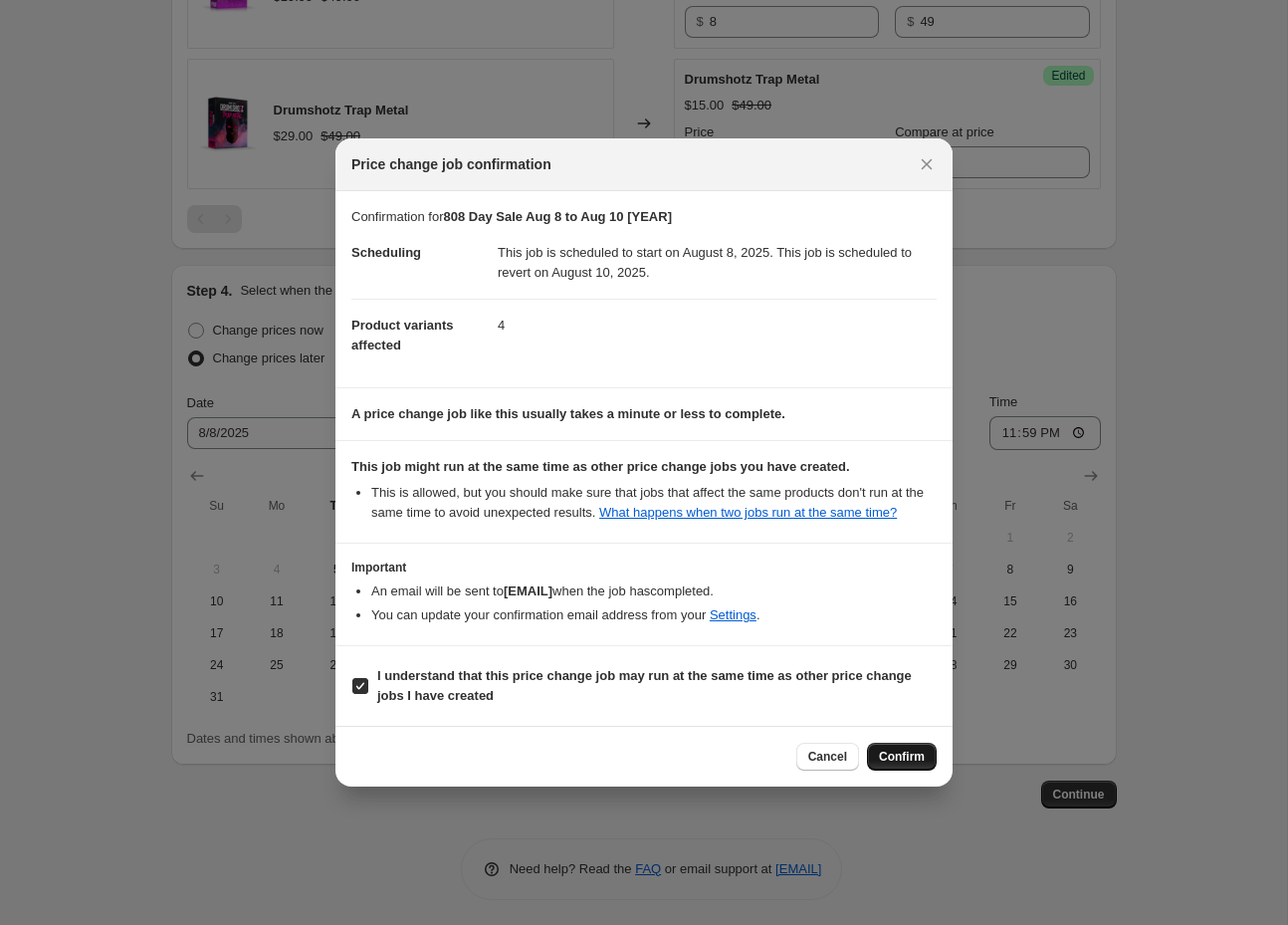 click on "Confirm" at bounding box center [902, 757] 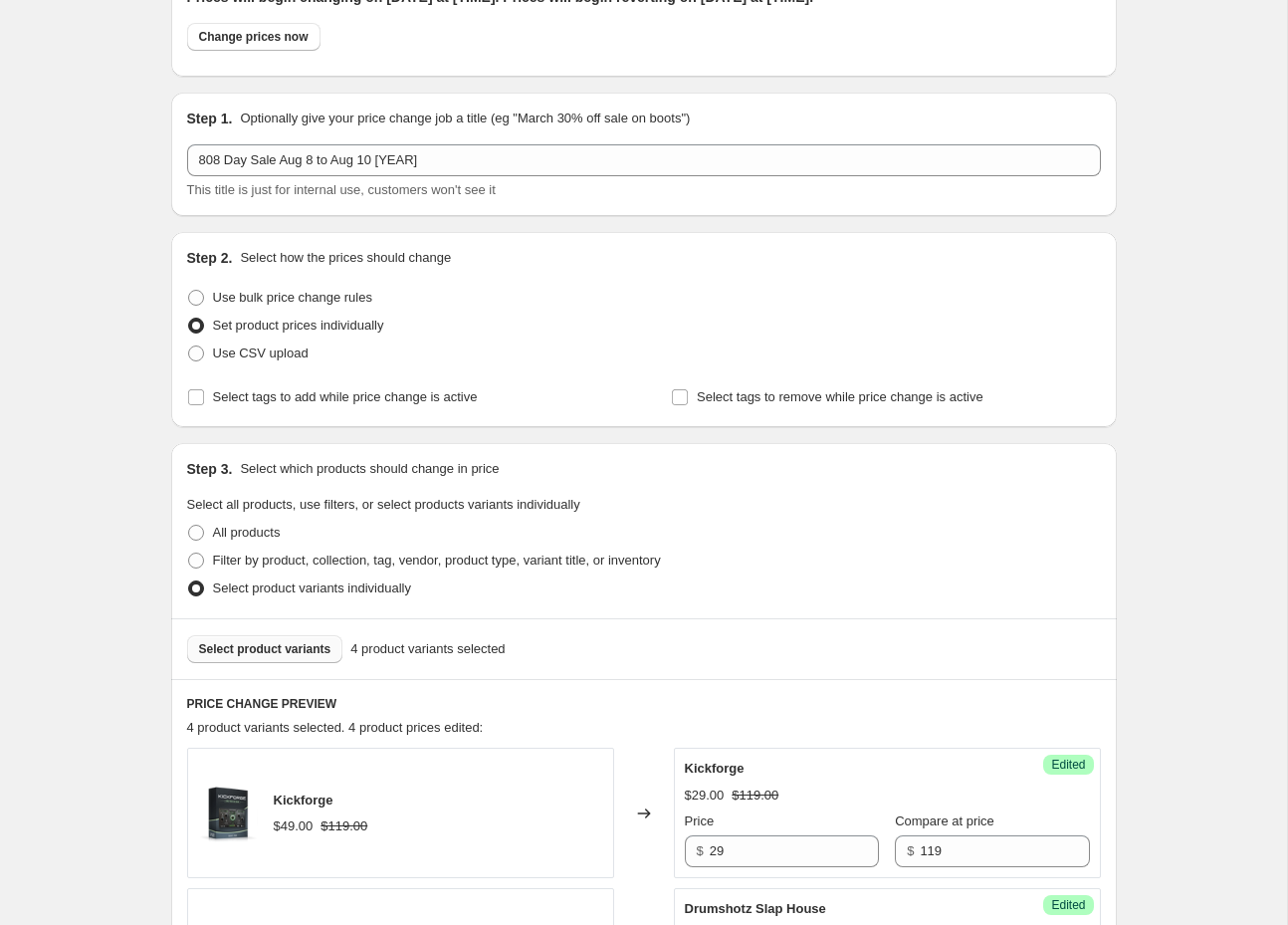 scroll, scrollTop: 0, scrollLeft: 0, axis: both 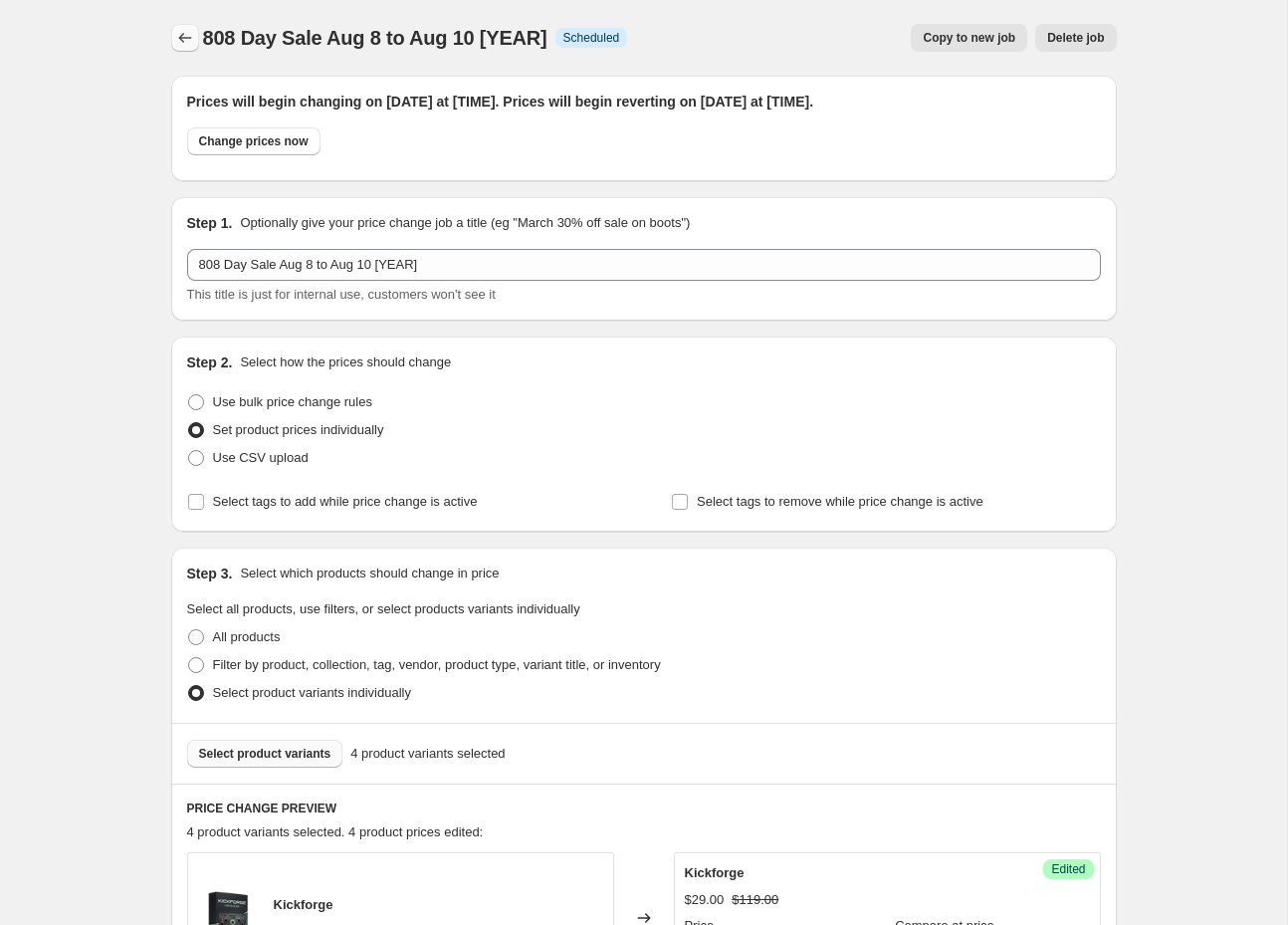click 